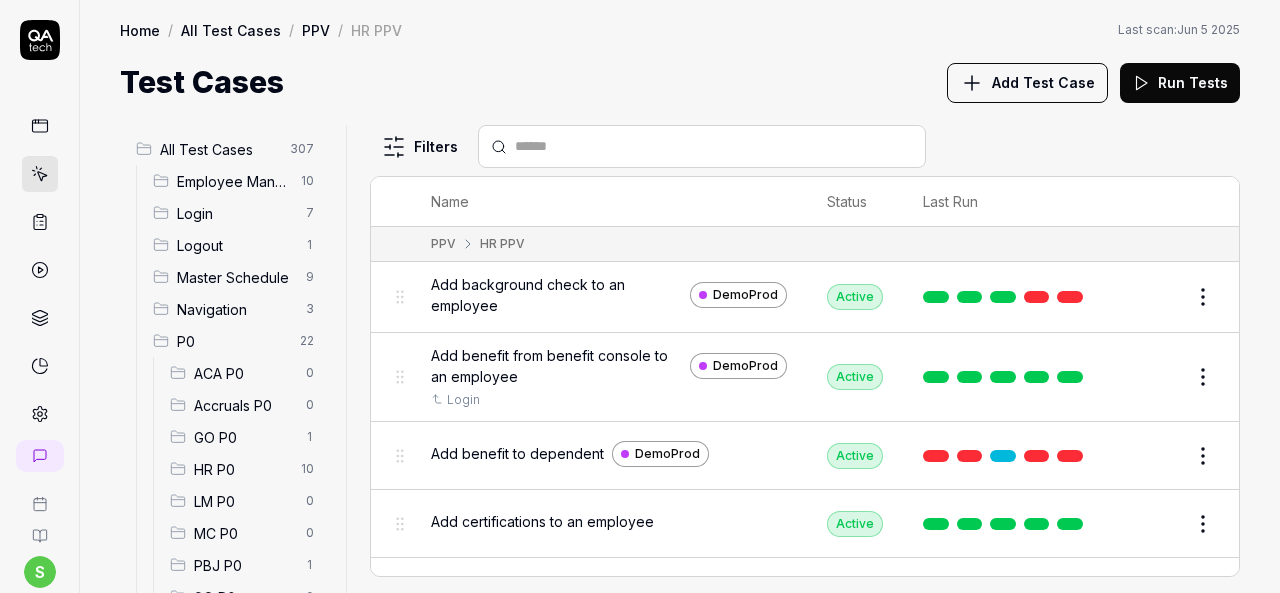 scroll, scrollTop: 0, scrollLeft: 0, axis: both 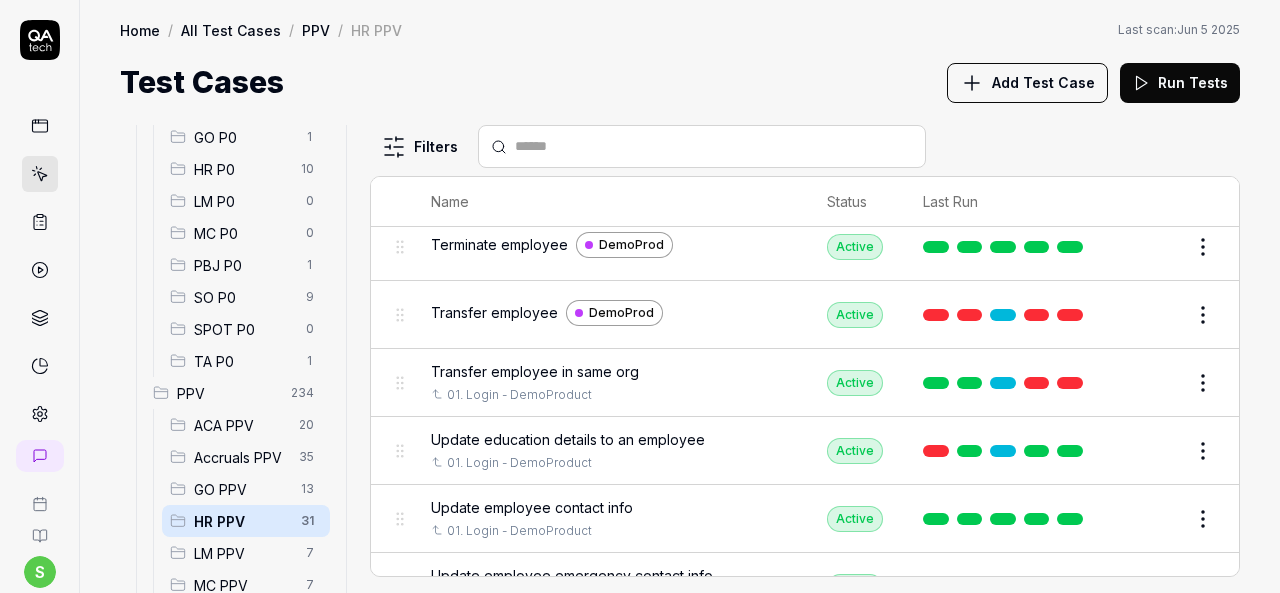 click on "Edit" at bounding box center (1155, 315) 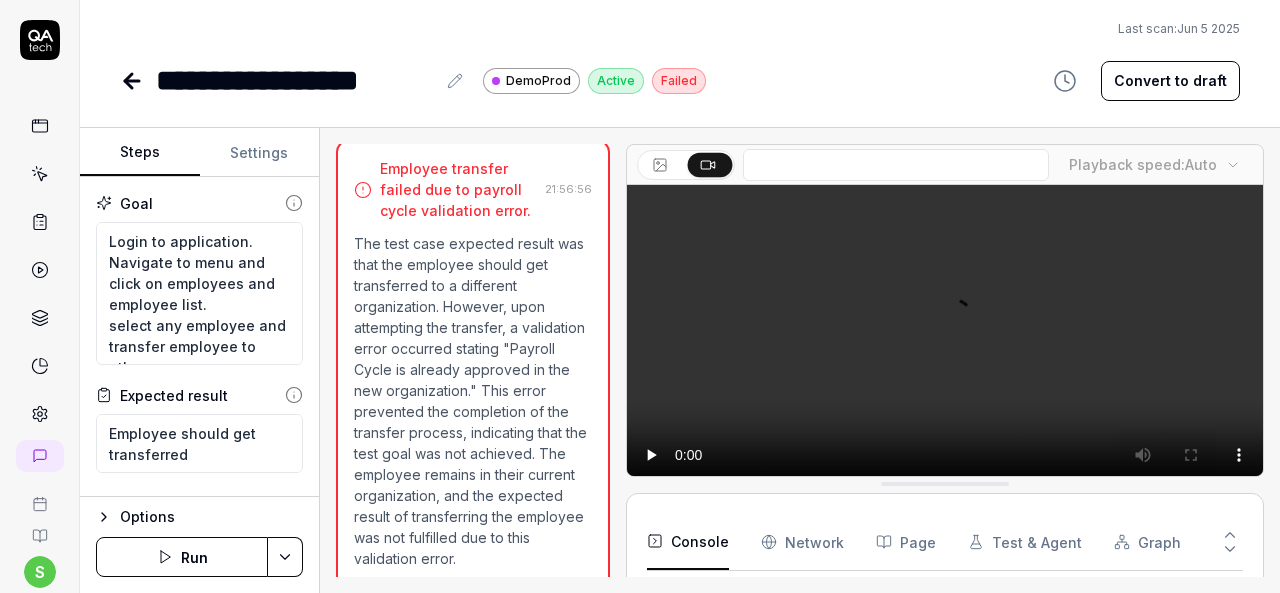 scroll, scrollTop: 2447, scrollLeft: 0, axis: vertical 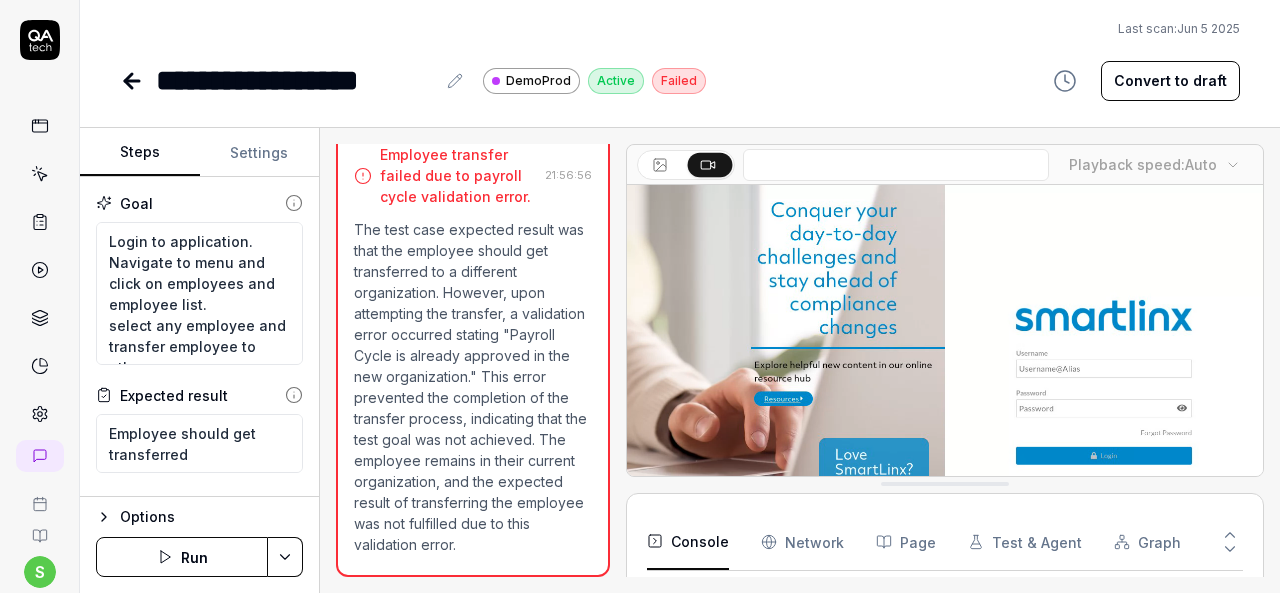 click on "Settings" at bounding box center [260, 153] 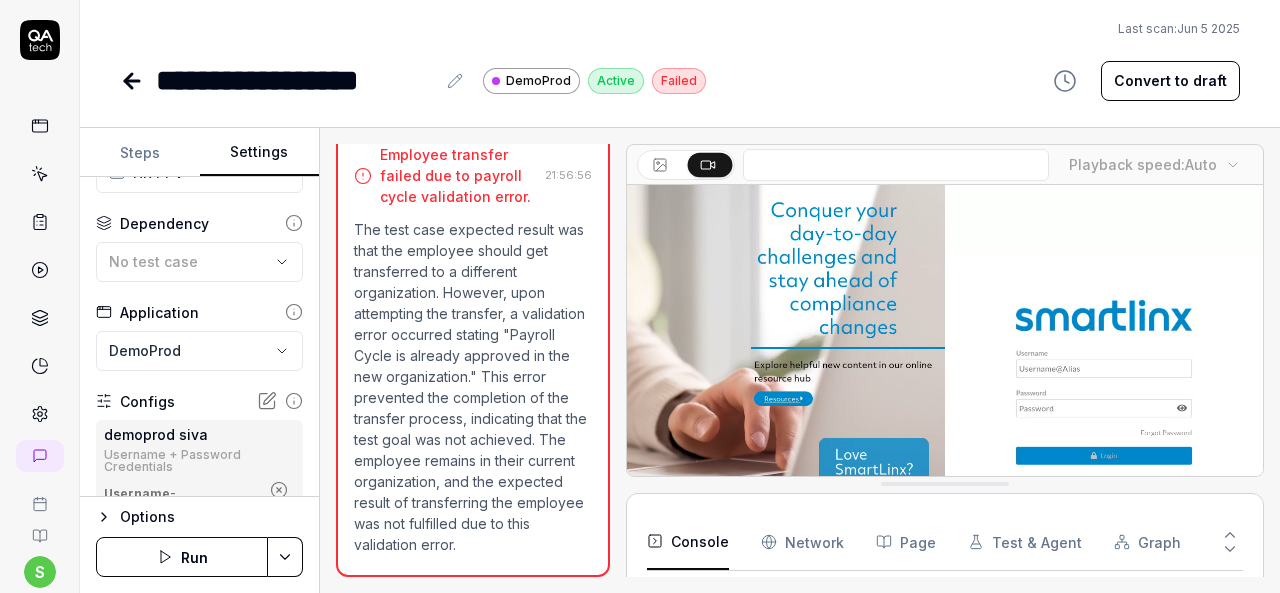 scroll, scrollTop: 100, scrollLeft: 0, axis: vertical 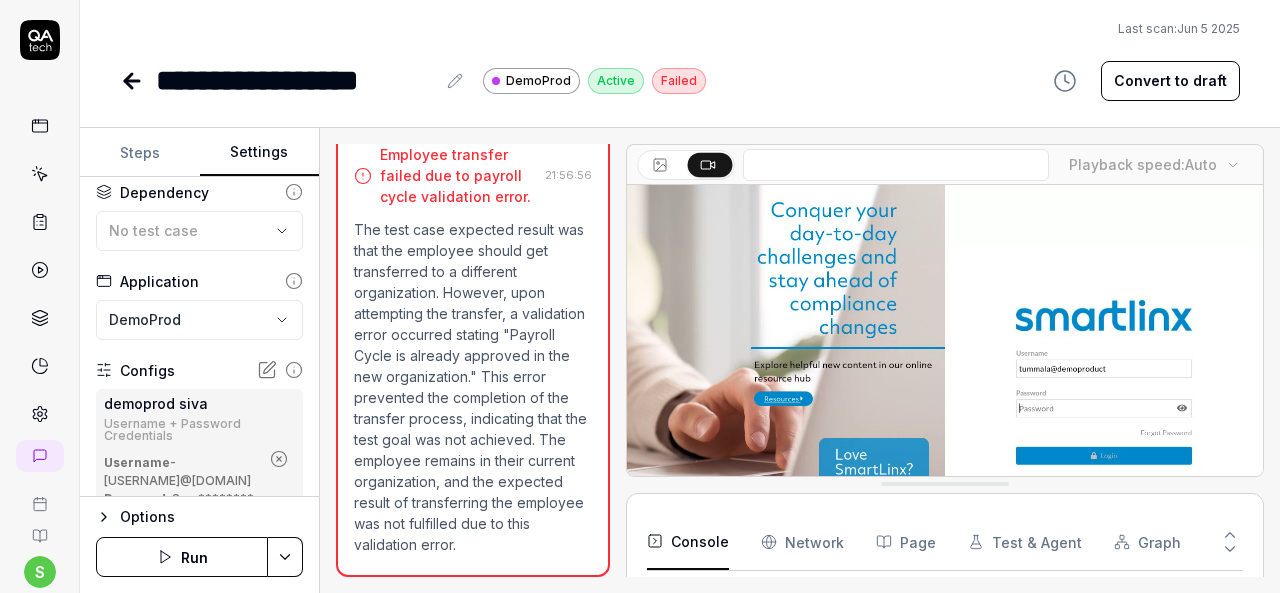 click 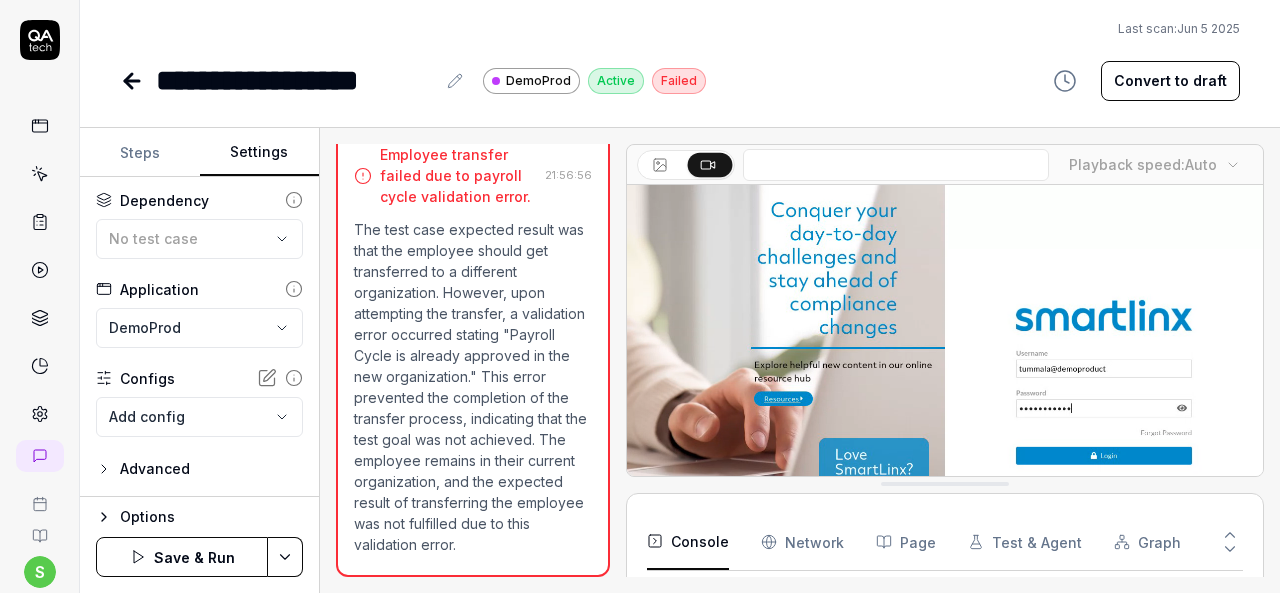 scroll, scrollTop: 91, scrollLeft: 0, axis: vertical 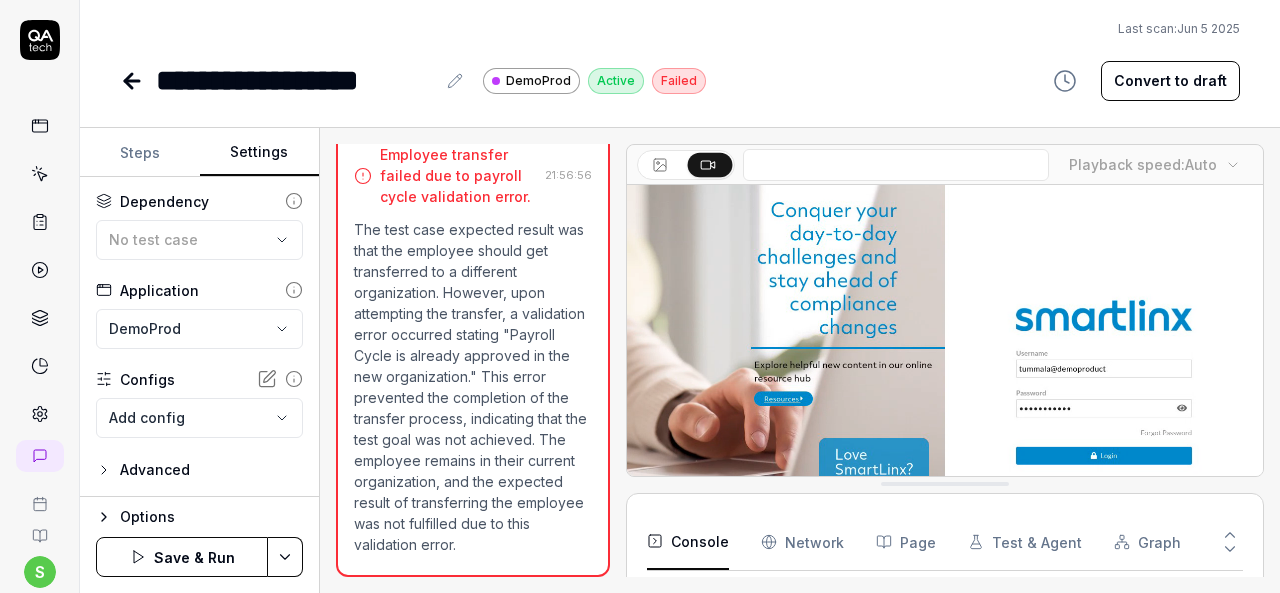 click on "**********" at bounding box center [640, 296] 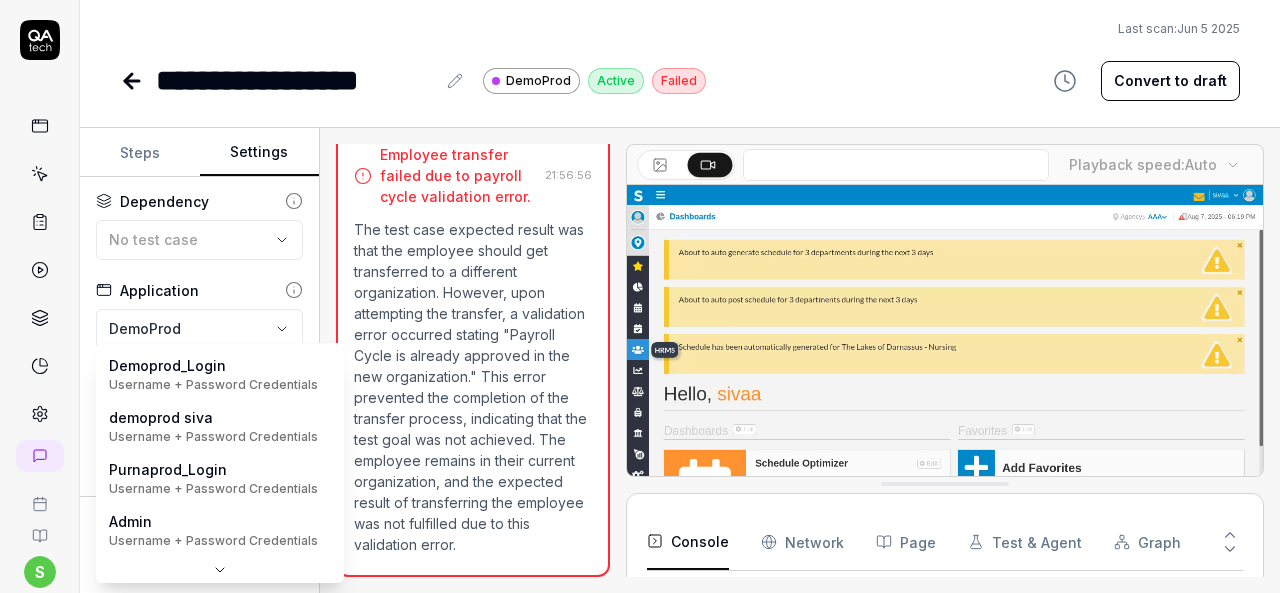 scroll, scrollTop: 0, scrollLeft: 0, axis: both 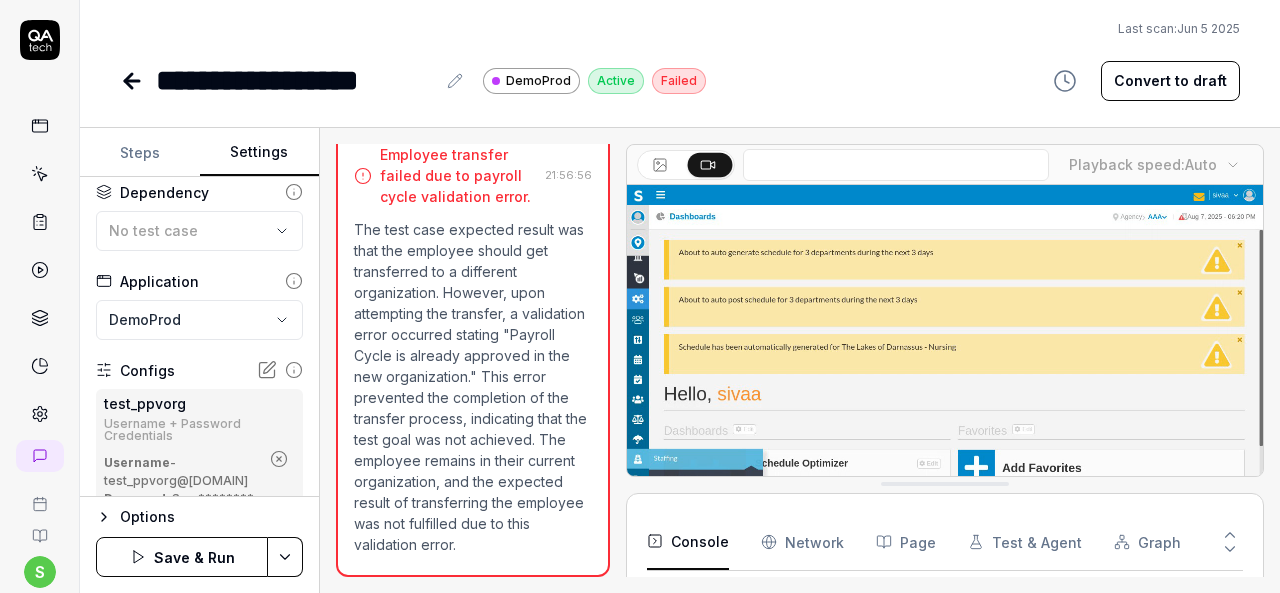 click on "**********" at bounding box center [640, 296] 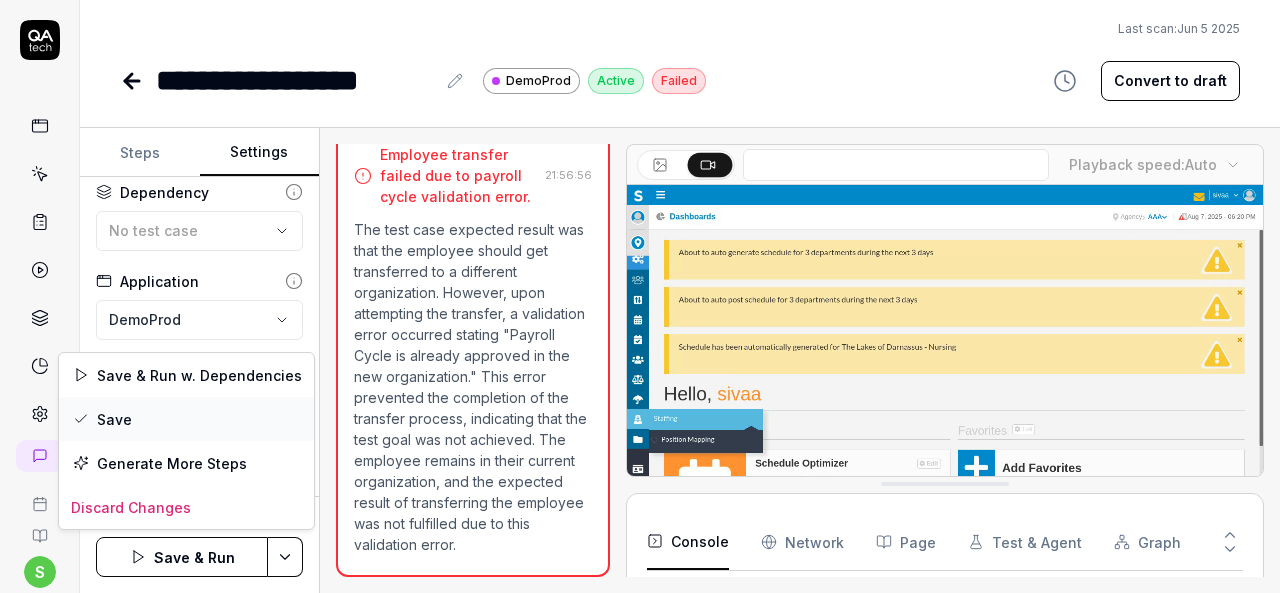 click on "Save" at bounding box center [186, 419] 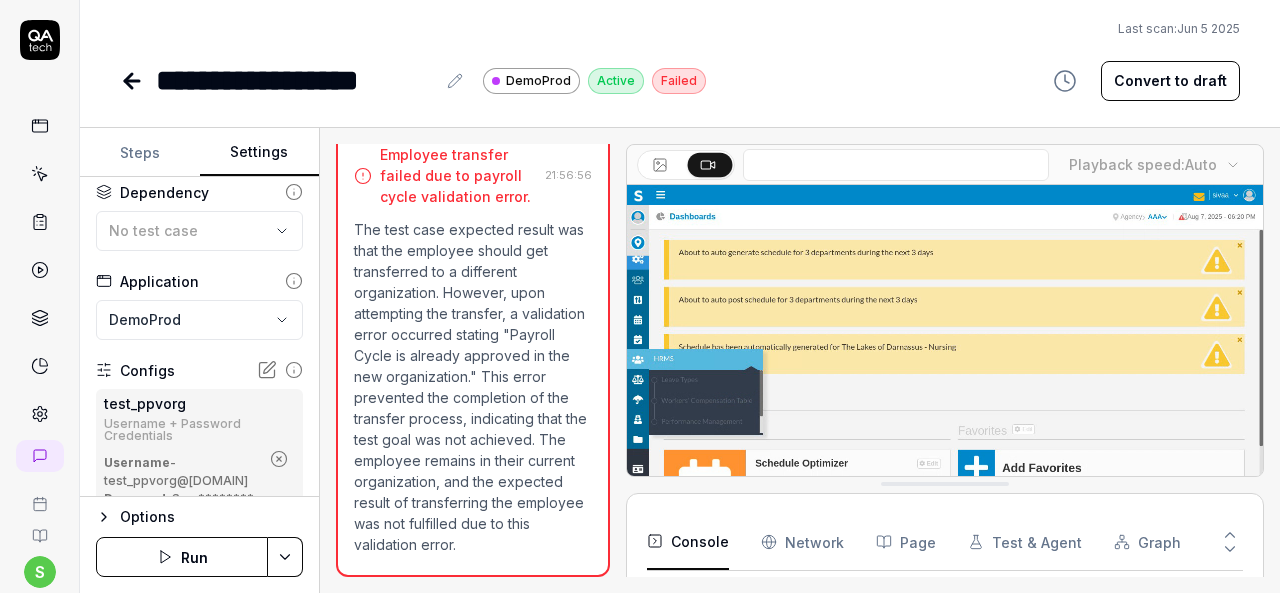 click 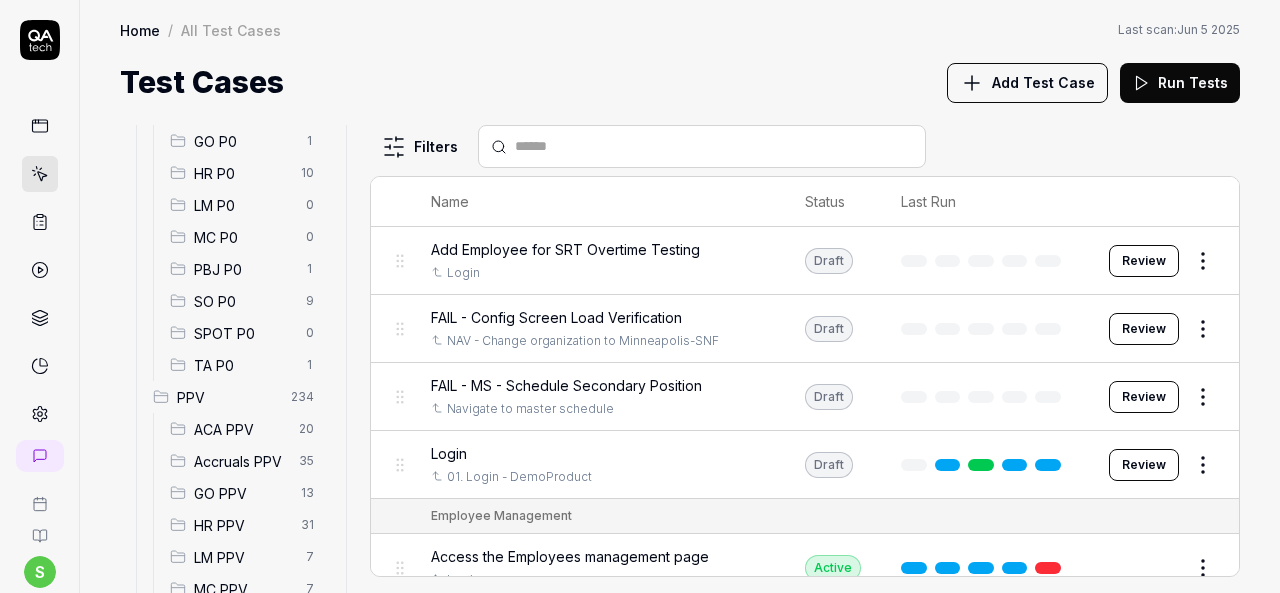 scroll, scrollTop: 300, scrollLeft: 0, axis: vertical 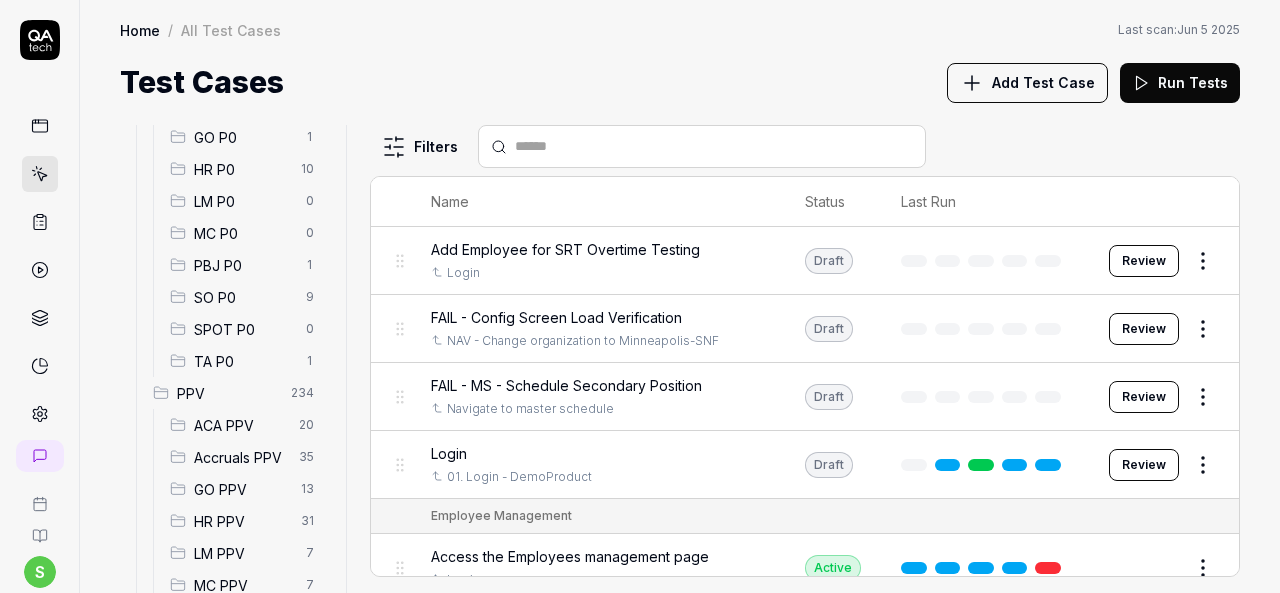click on "HR PPV" at bounding box center [241, 521] 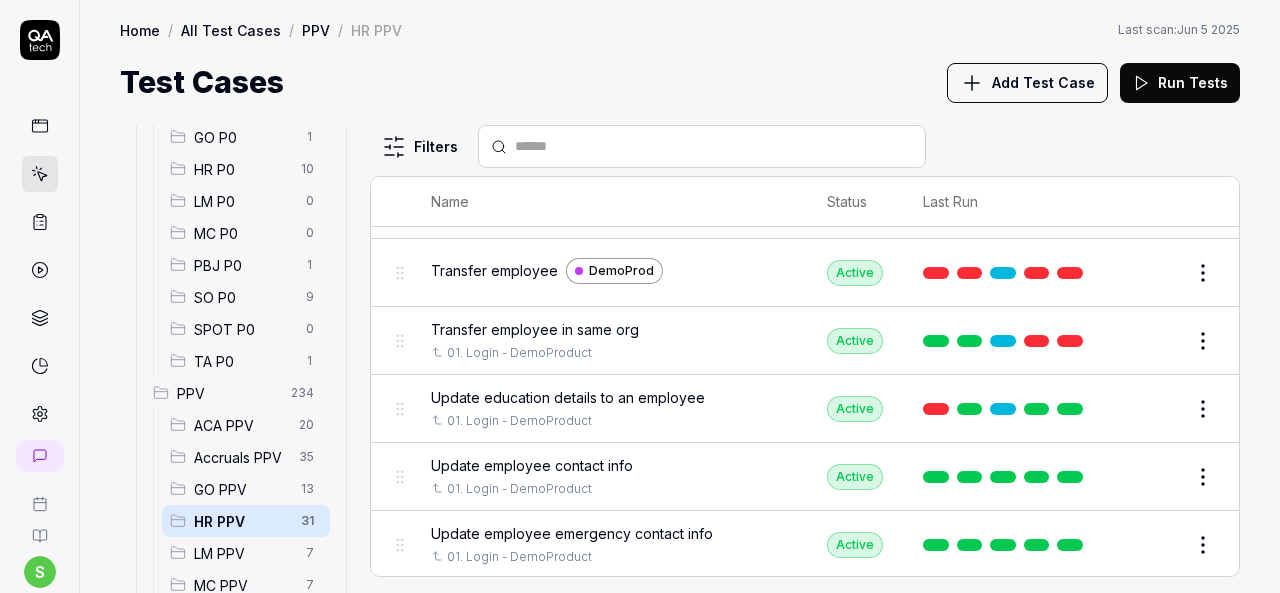 scroll, scrollTop: 1720, scrollLeft: 0, axis: vertical 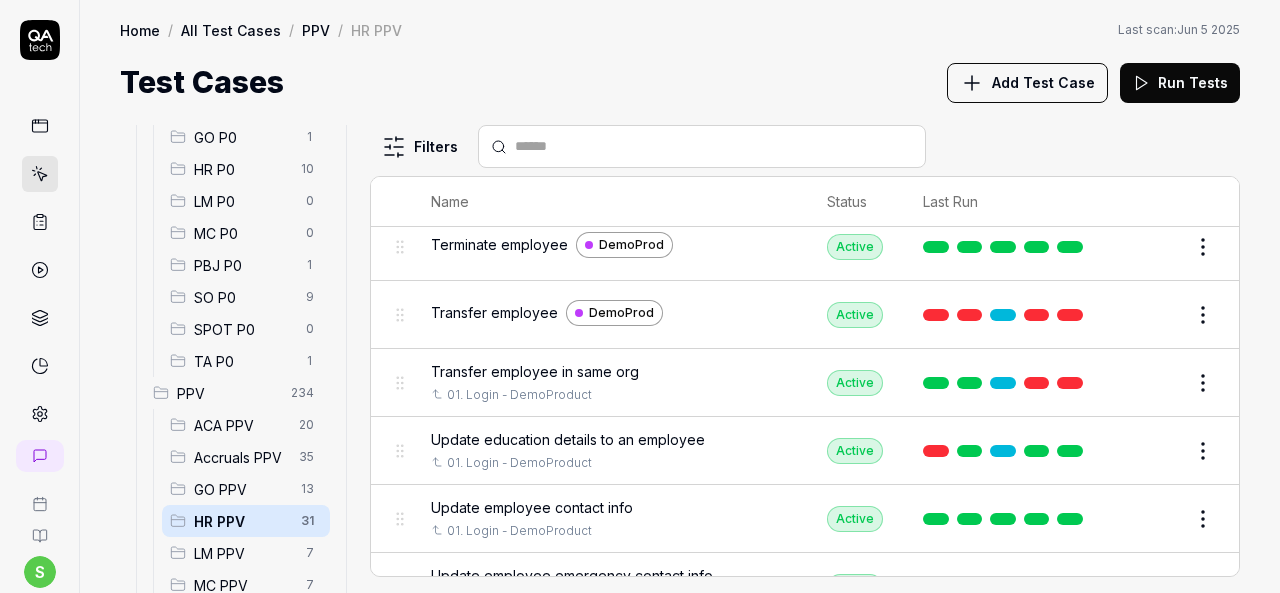 click on "Edit" at bounding box center (1155, 383) 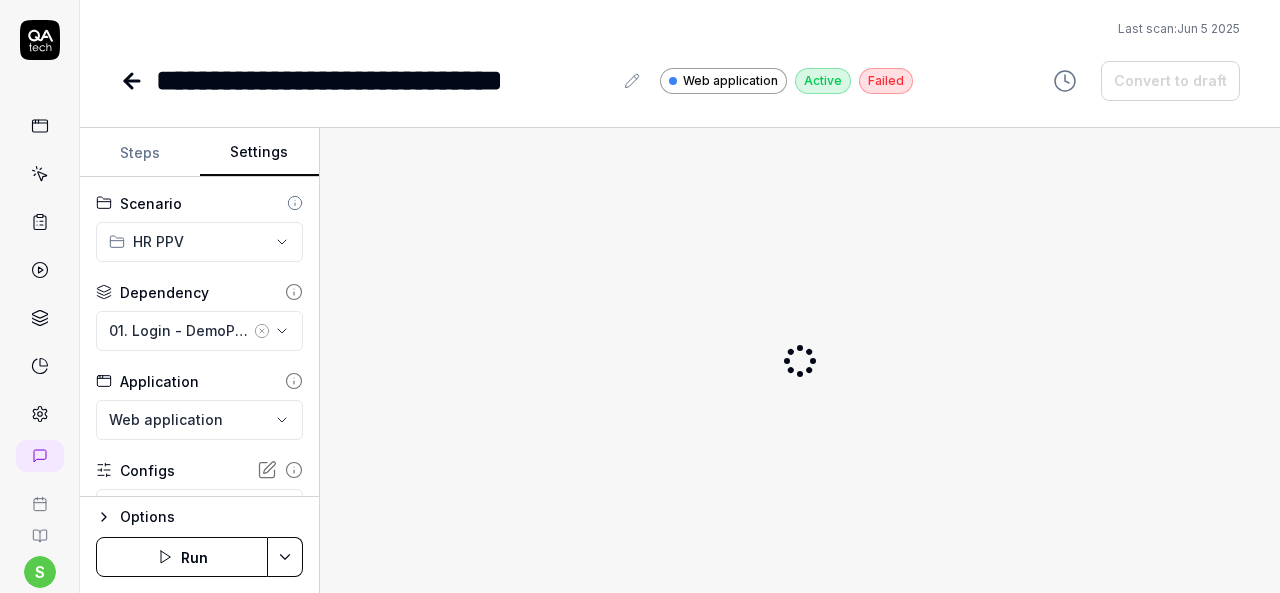 click on "Settings" at bounding box center [260, 153] 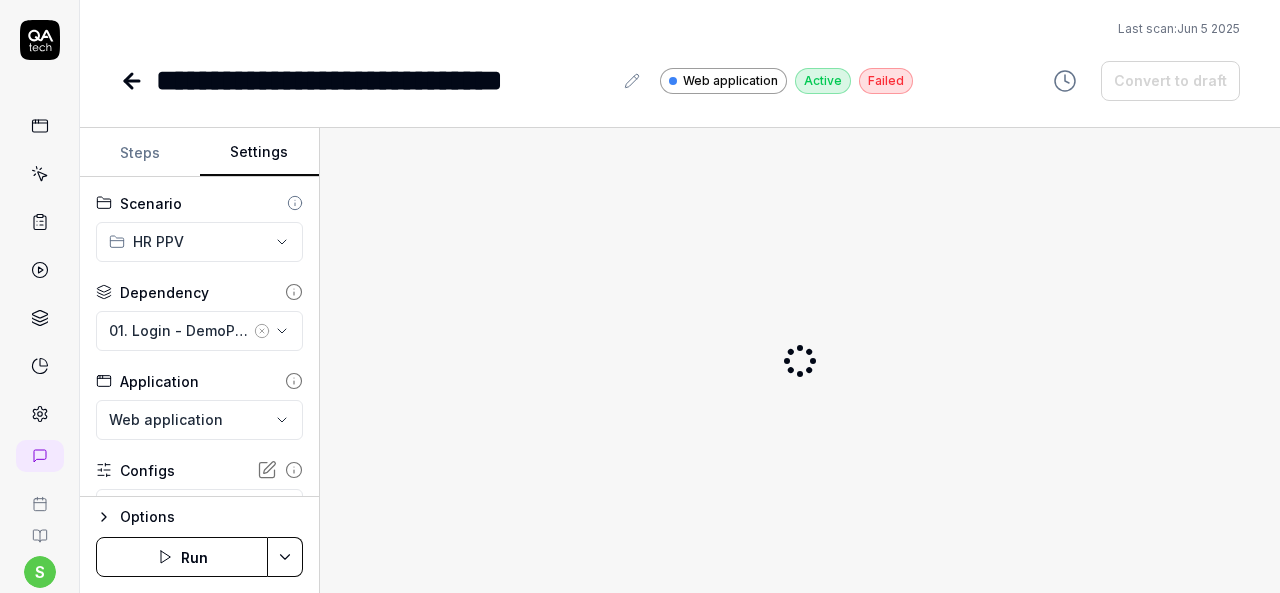 click 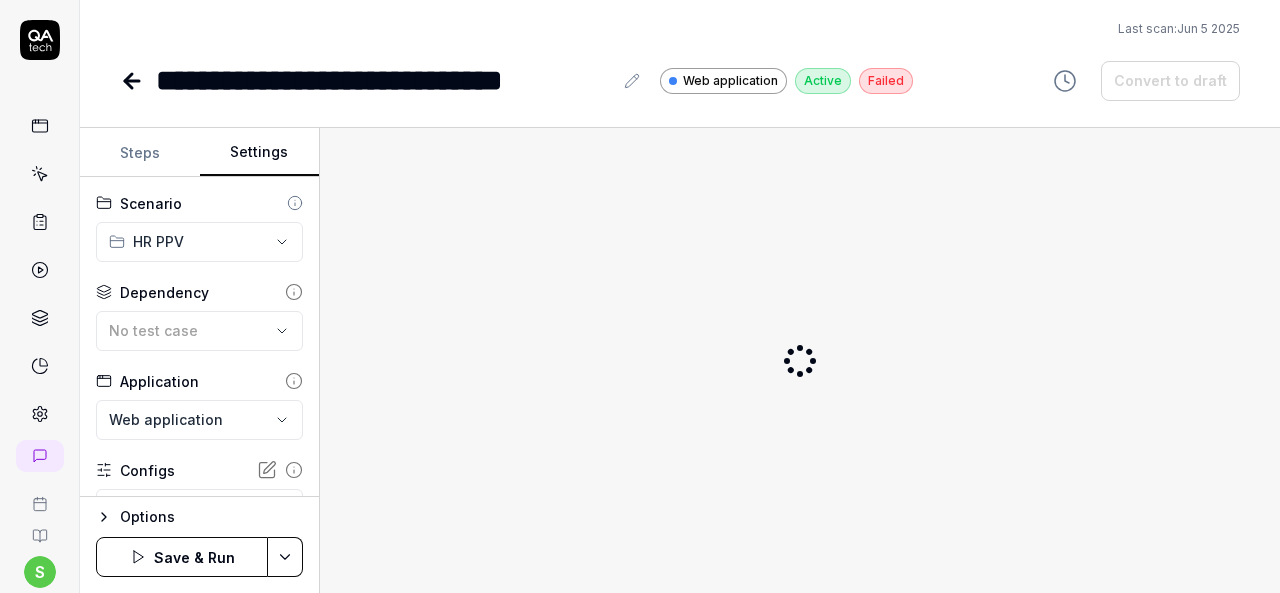click on "**********" at bounding box center (640, 296) 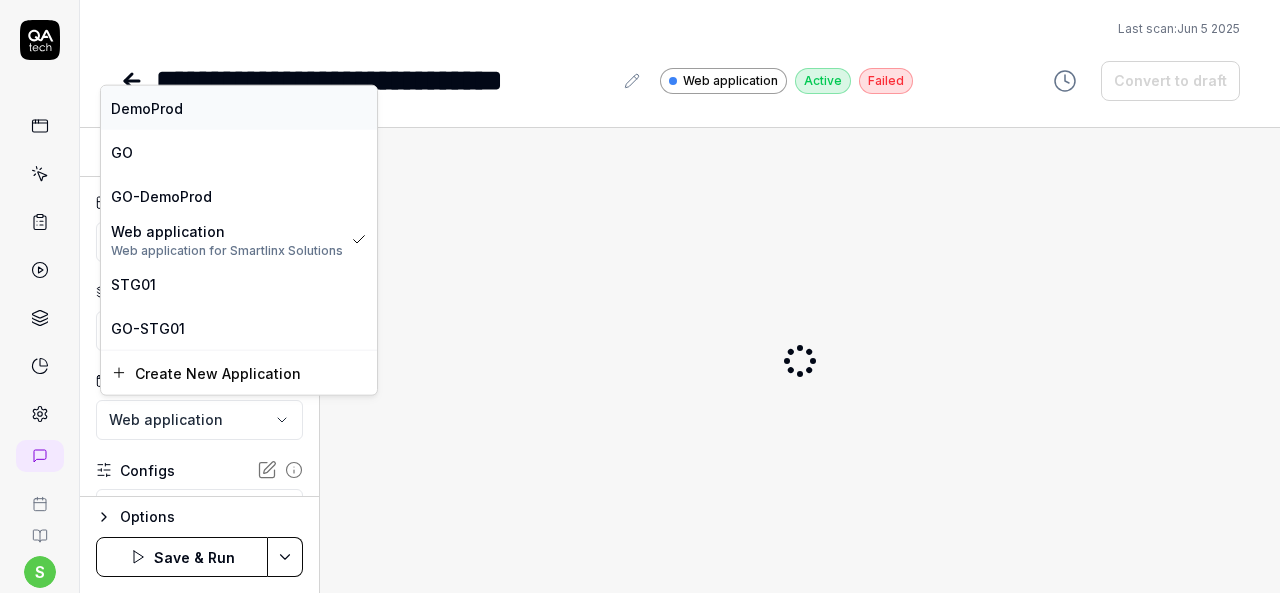 click on "DemoProd" at bounding box center (239, 107) 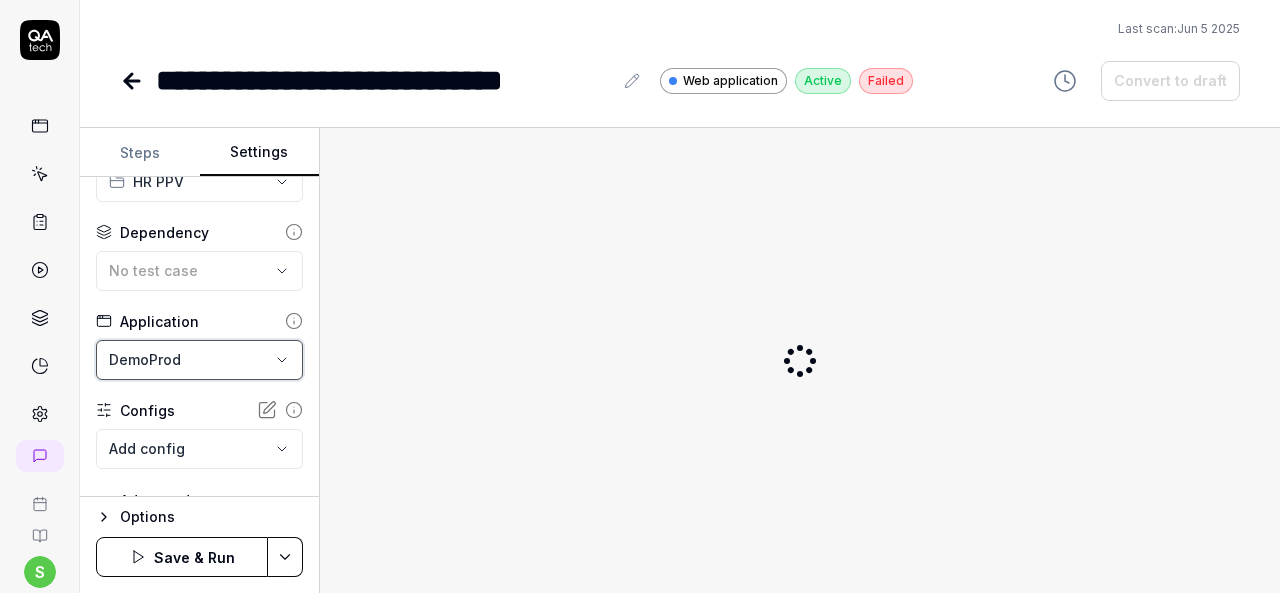 scroll, scrollTop: 91, scrollLeft: 0, axis: vertical 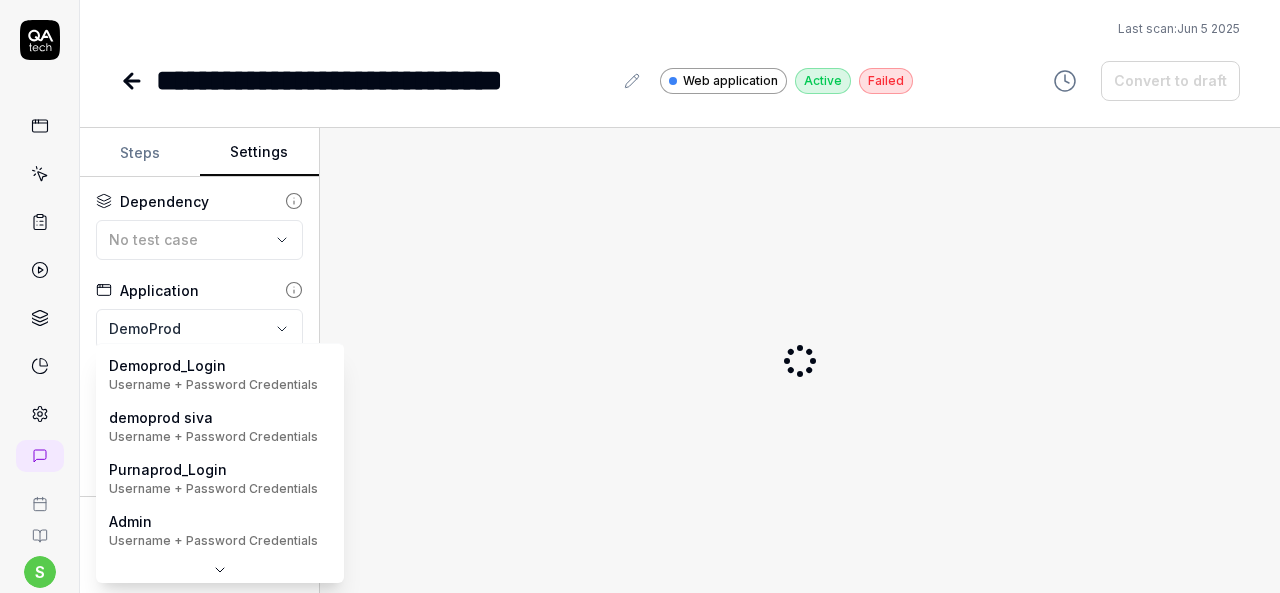 click on "**********" at bounding box center (640, 296) 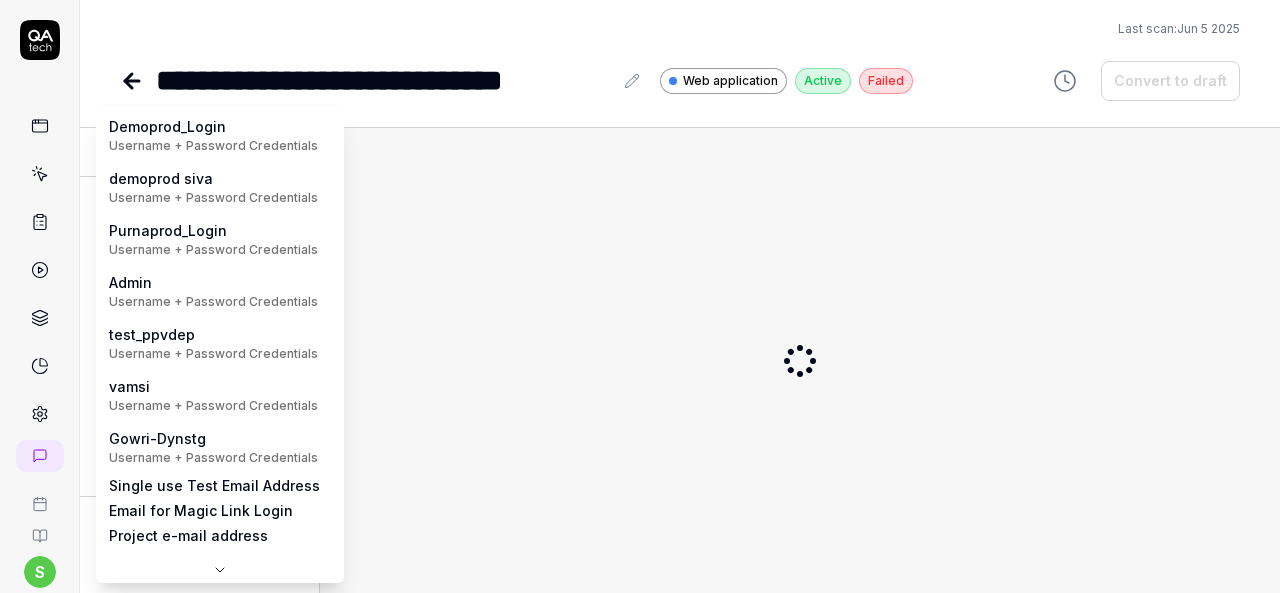scroll, scrollTop: 0, scrollLeft: 0, axis: both 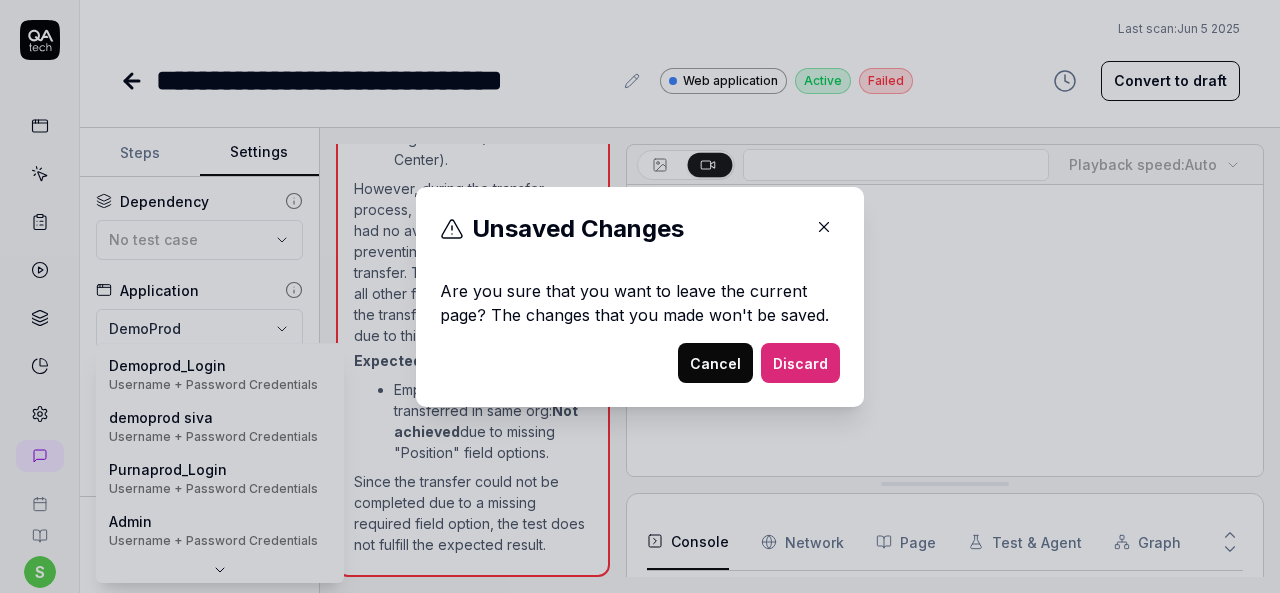click on "Discard" at bounding box center [800, 363] 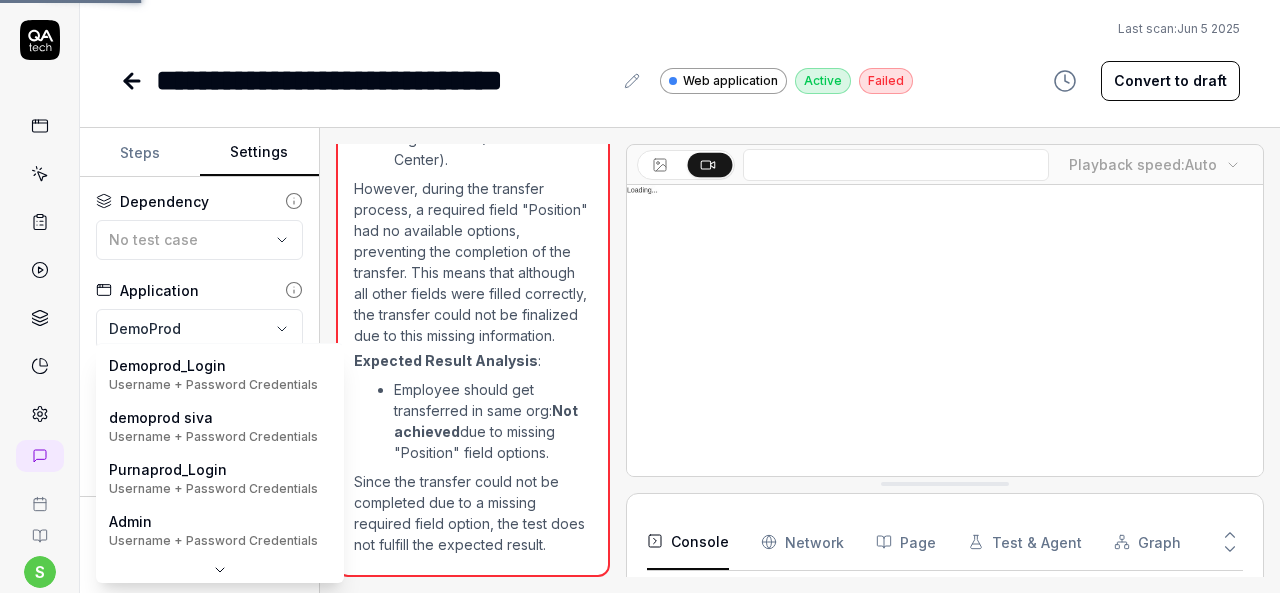scroll, scrollTop: 349, scrollLeft: 0, axis: vertical 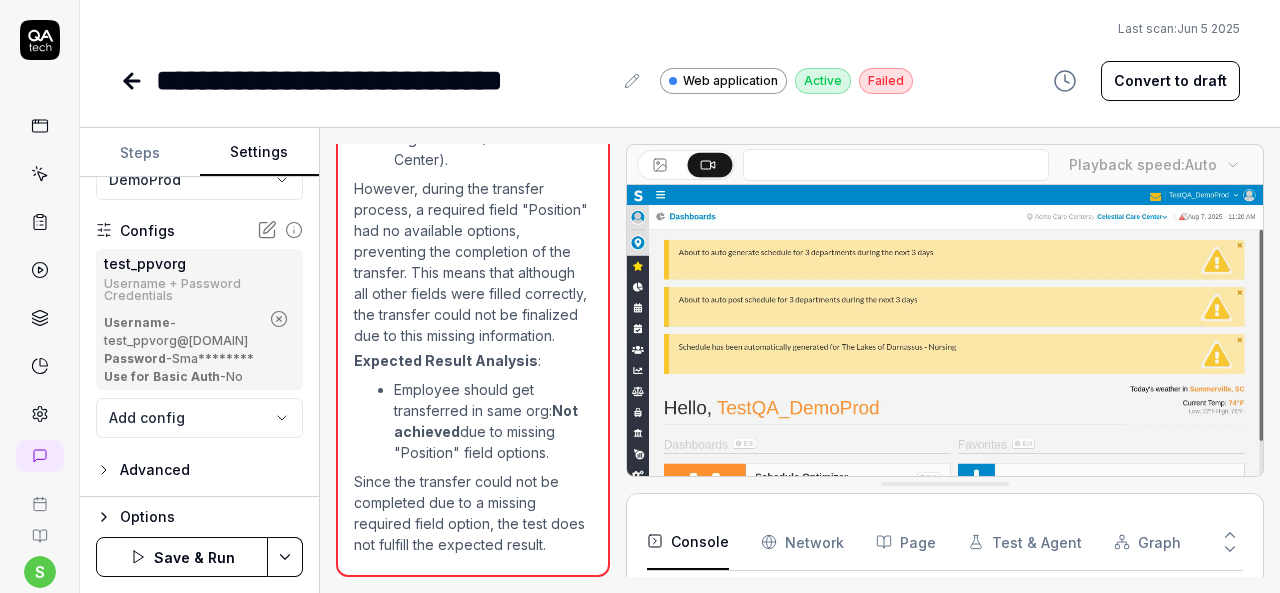 click on "**********" at bounding box center (640, 296) 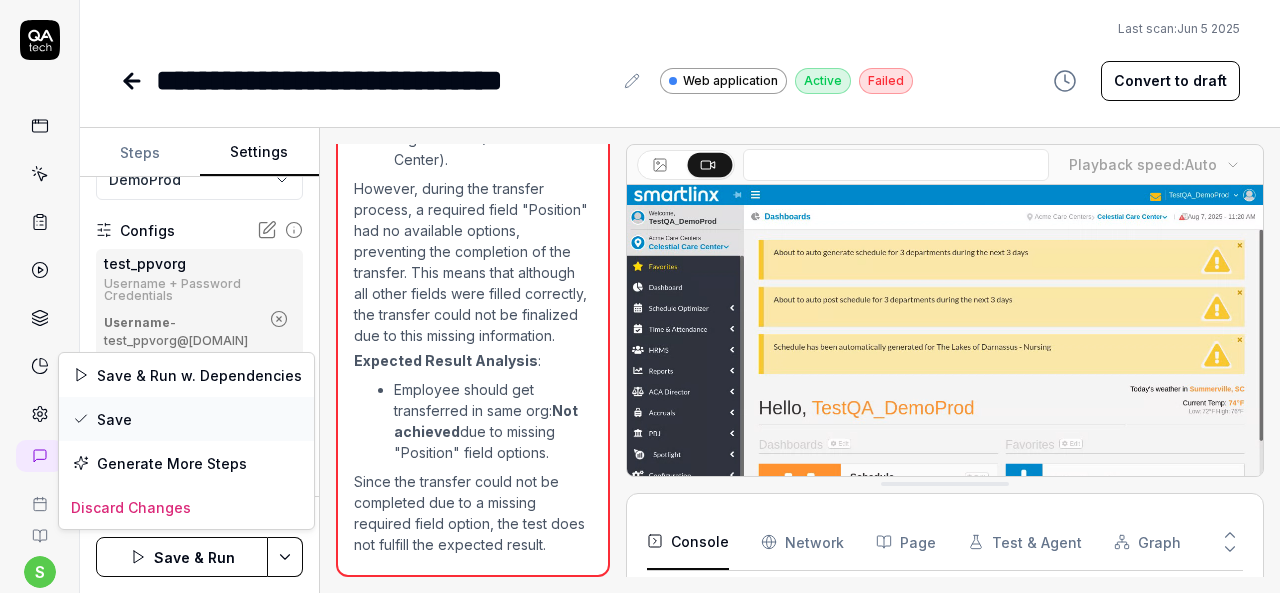 click on "Save" at bounding box center [186, 419] 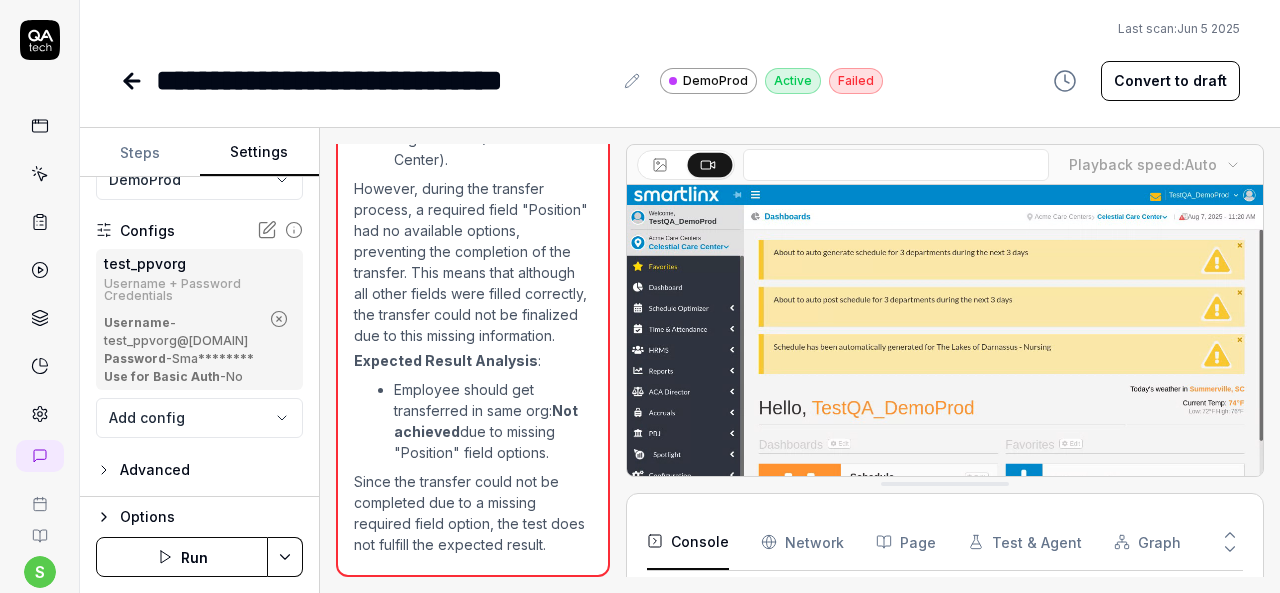 click 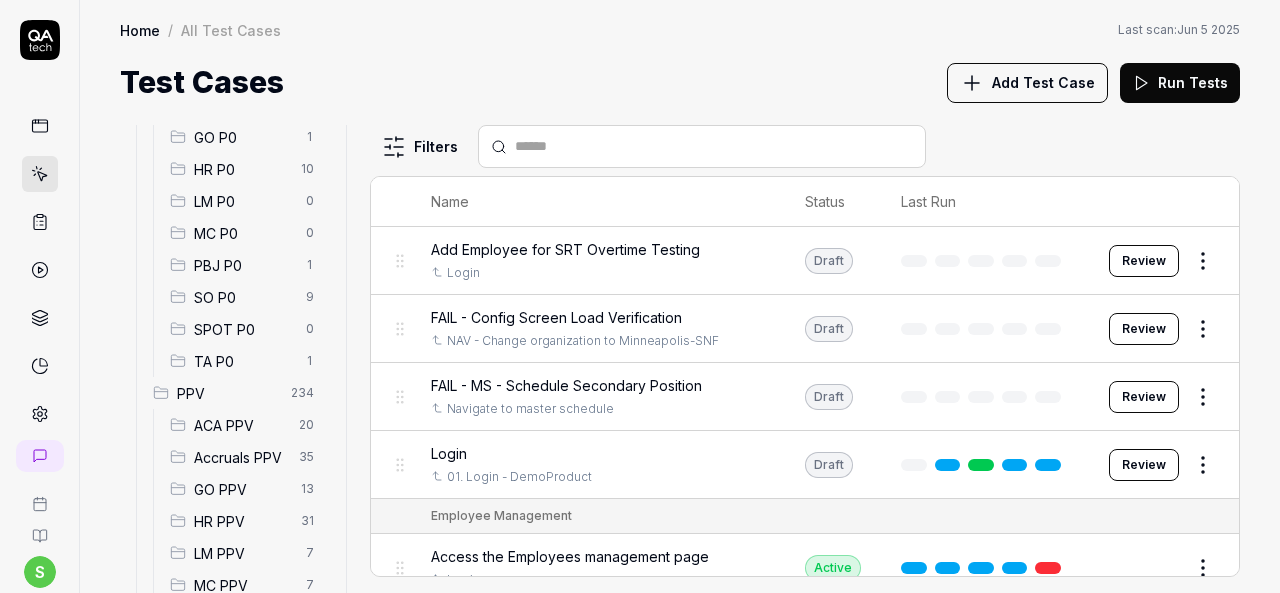 scroll, scrollTop: 500, scrollLeft: 0, axis: vertical 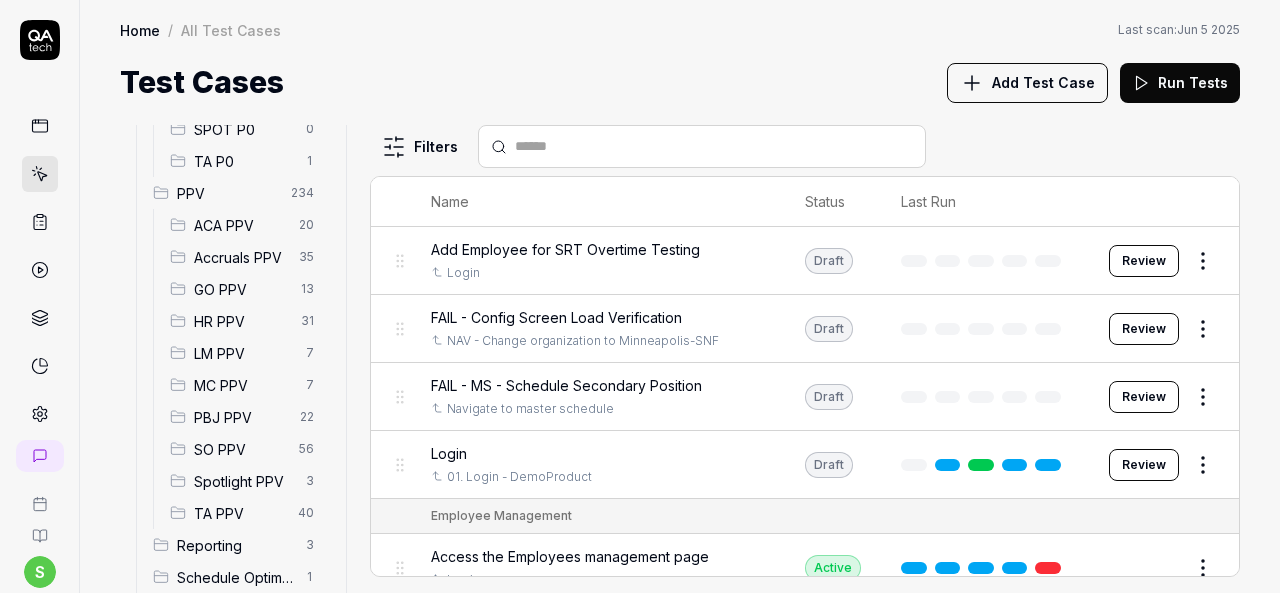 click on "LM PPV" at bounding box center (244, 353) 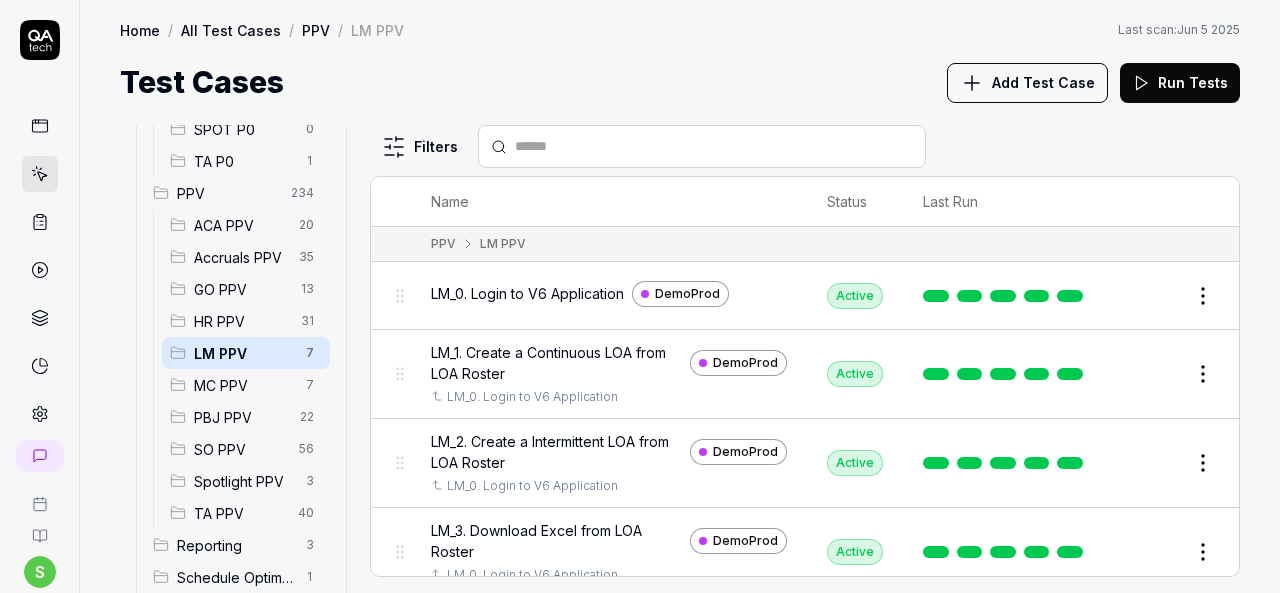 click on "HR PPV" at bounding box center (241, 321) 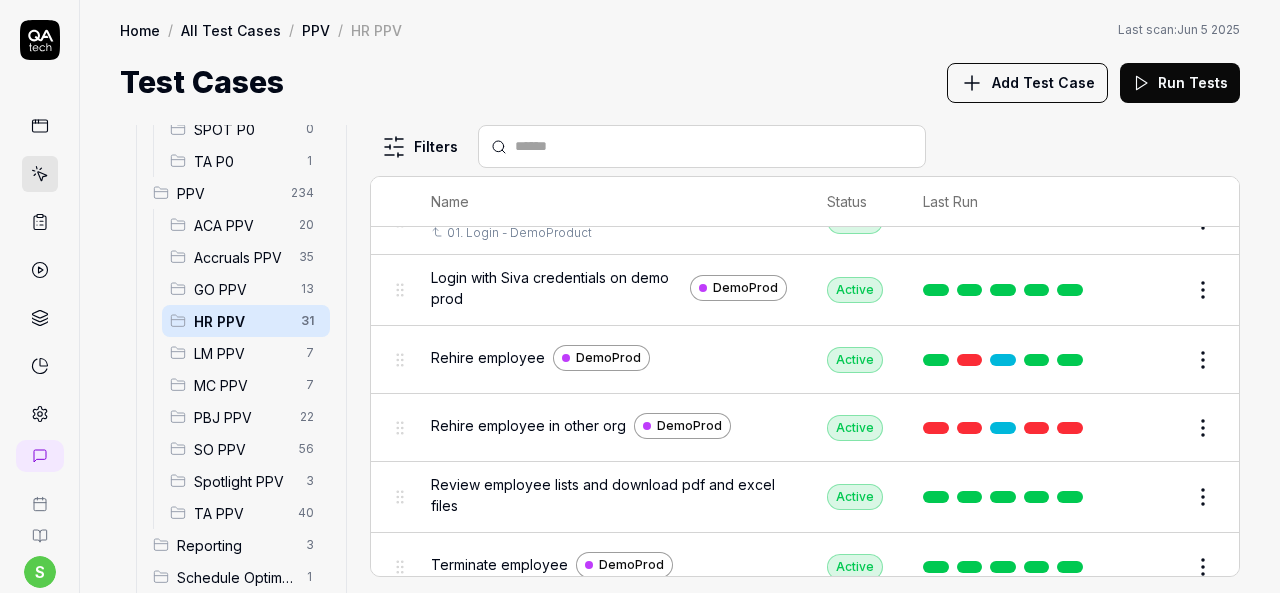 scroll, scrollTop: 1820, scrollLeft: 0, axis: vertical 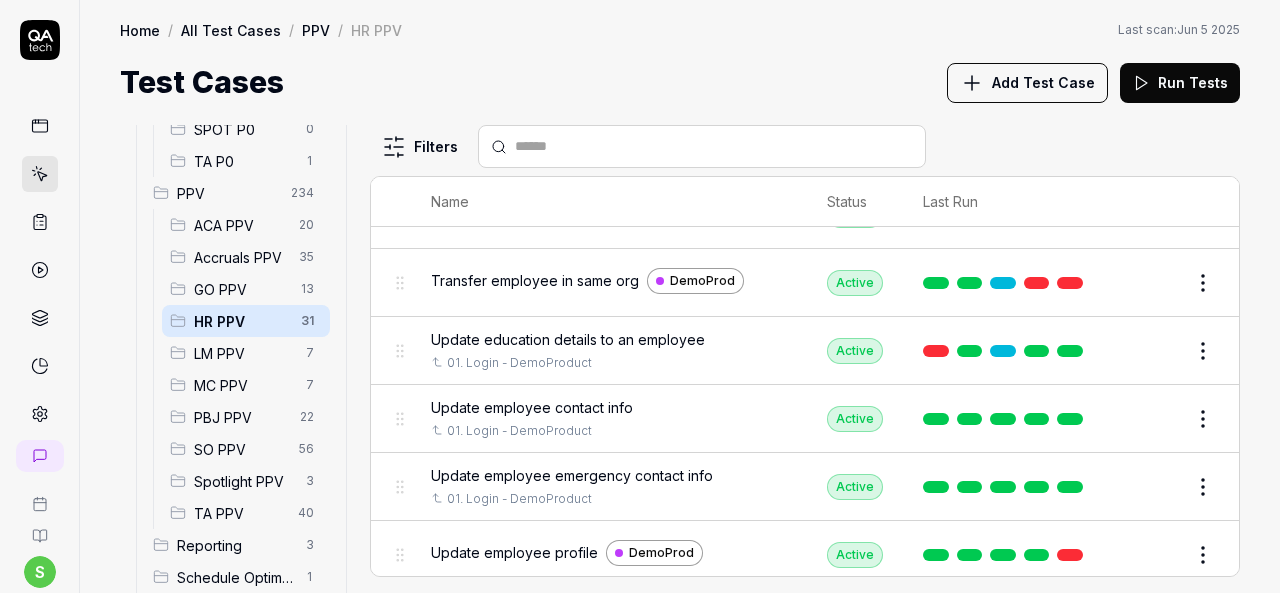 click on "Edit" at bounding box center (1155, 351) 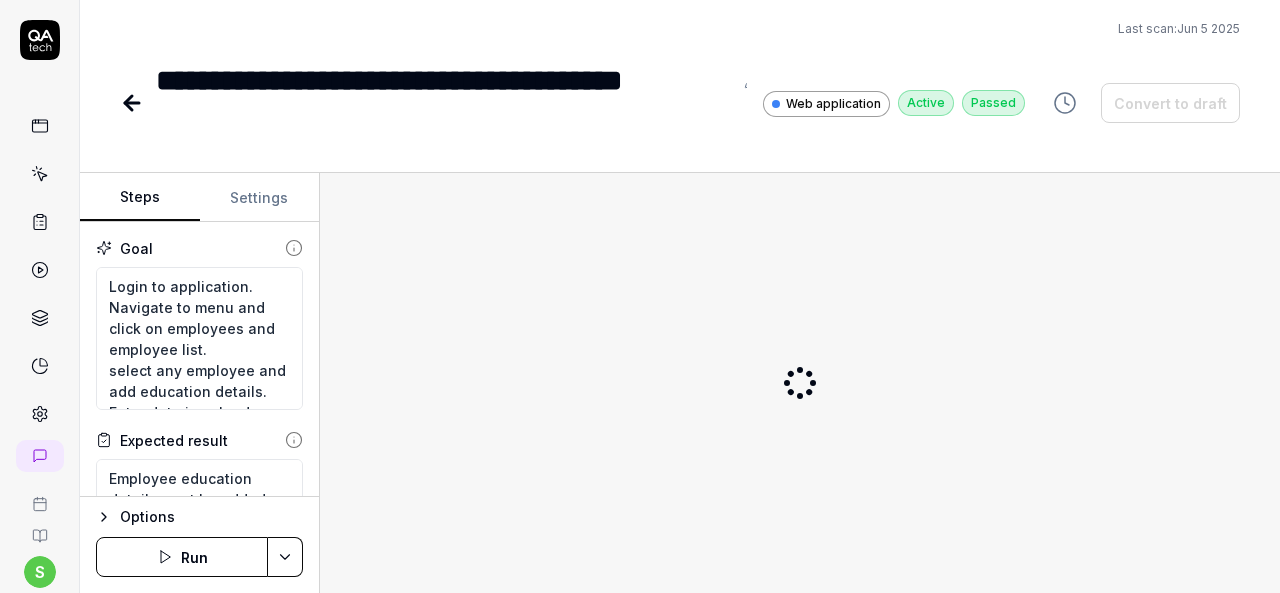 type on "*" 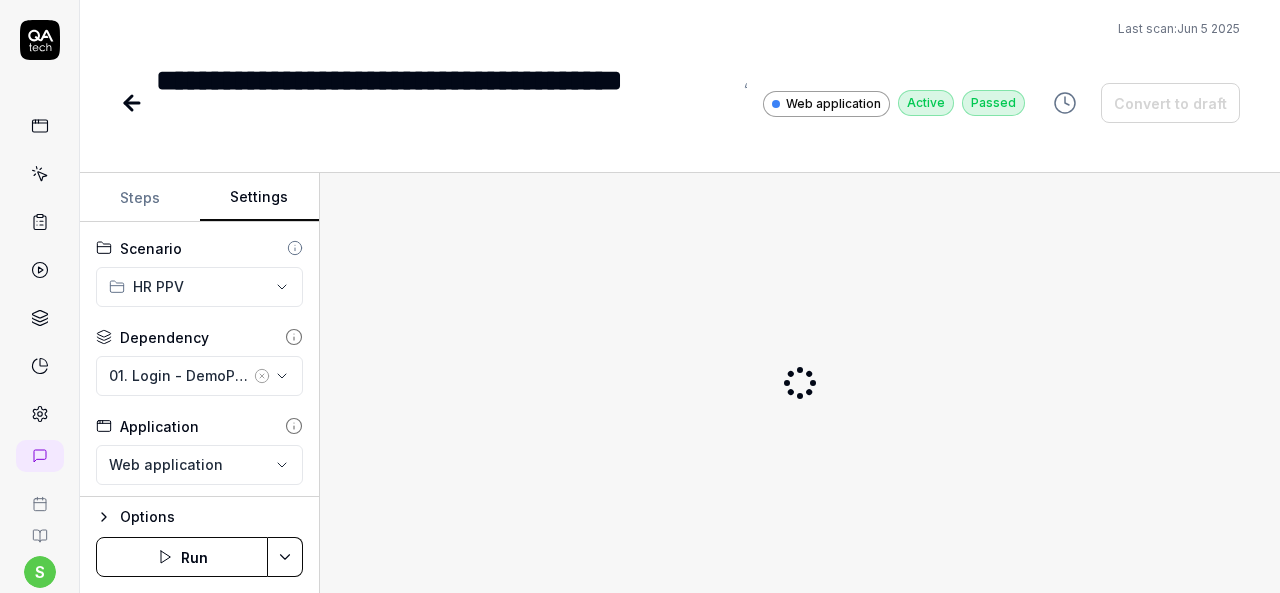 click on "Settings" at bounding box center [260, 198] 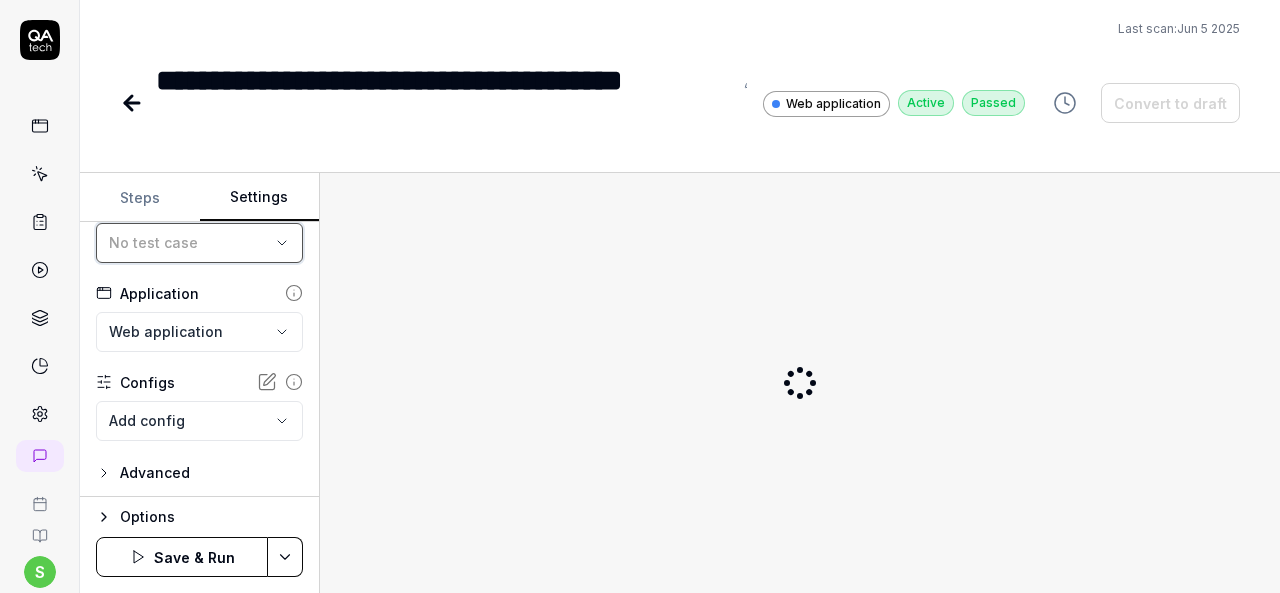 scroll, scrollTop: 136, scrollLeft: 0, axis: vertical 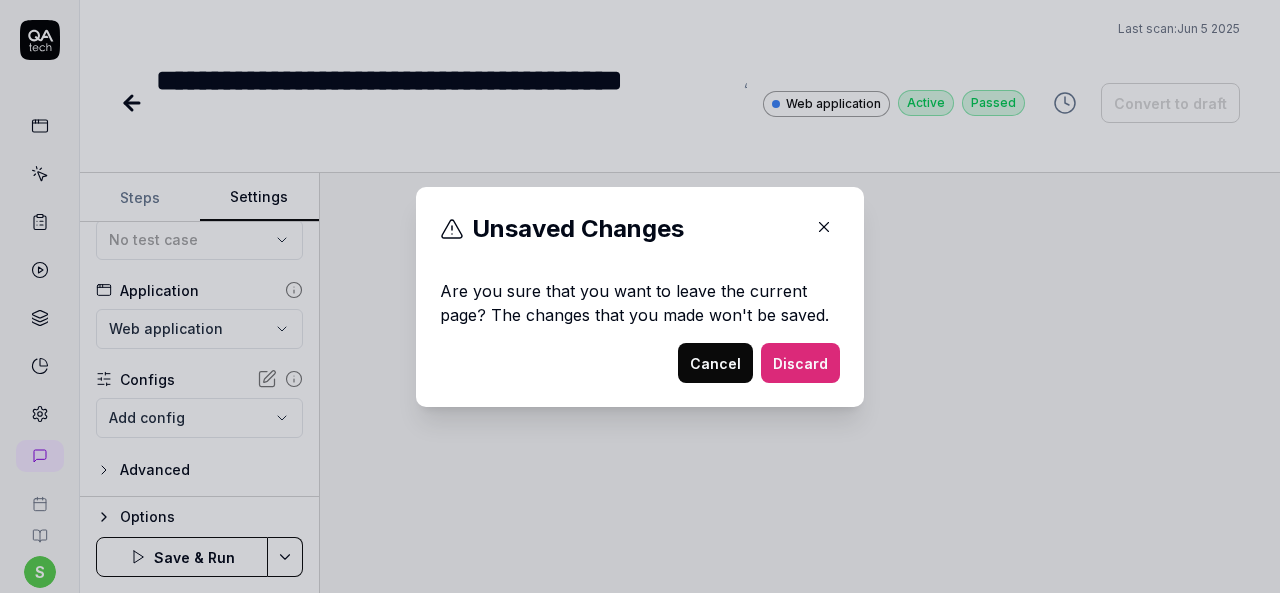 click on "​ Unsaved Changes Are you sure that you want to leave the current page? The changes that you made won't be saved. Cancel Discard" at bounding box center [640, 296] 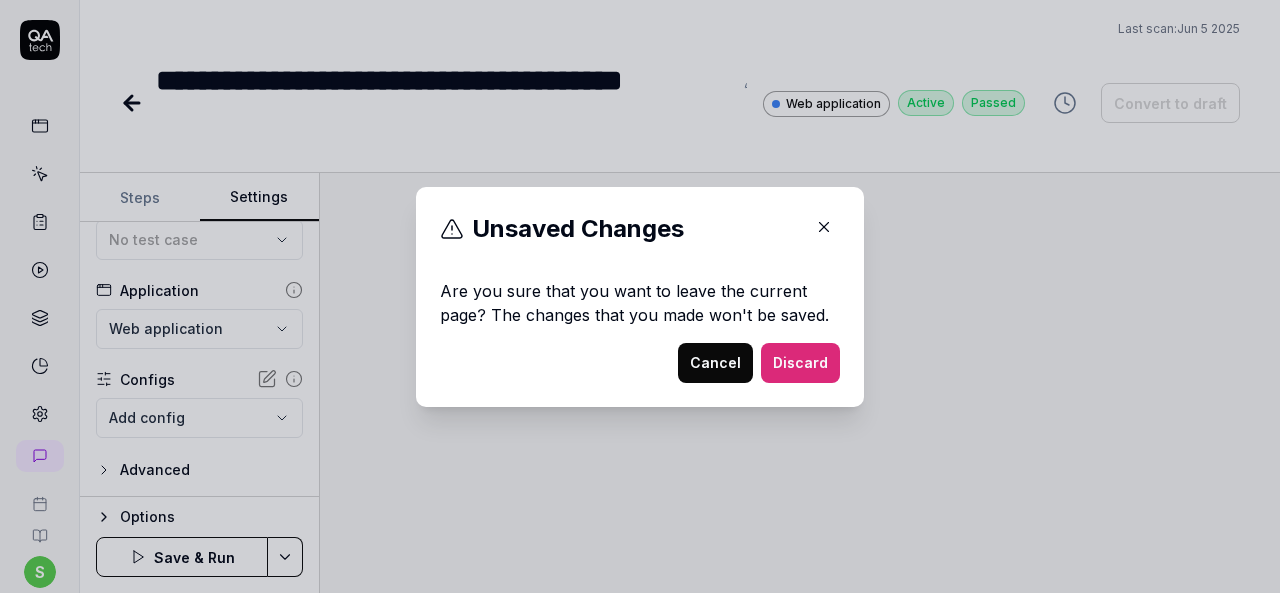 click on "Discard" at bounding box center (800, 363) 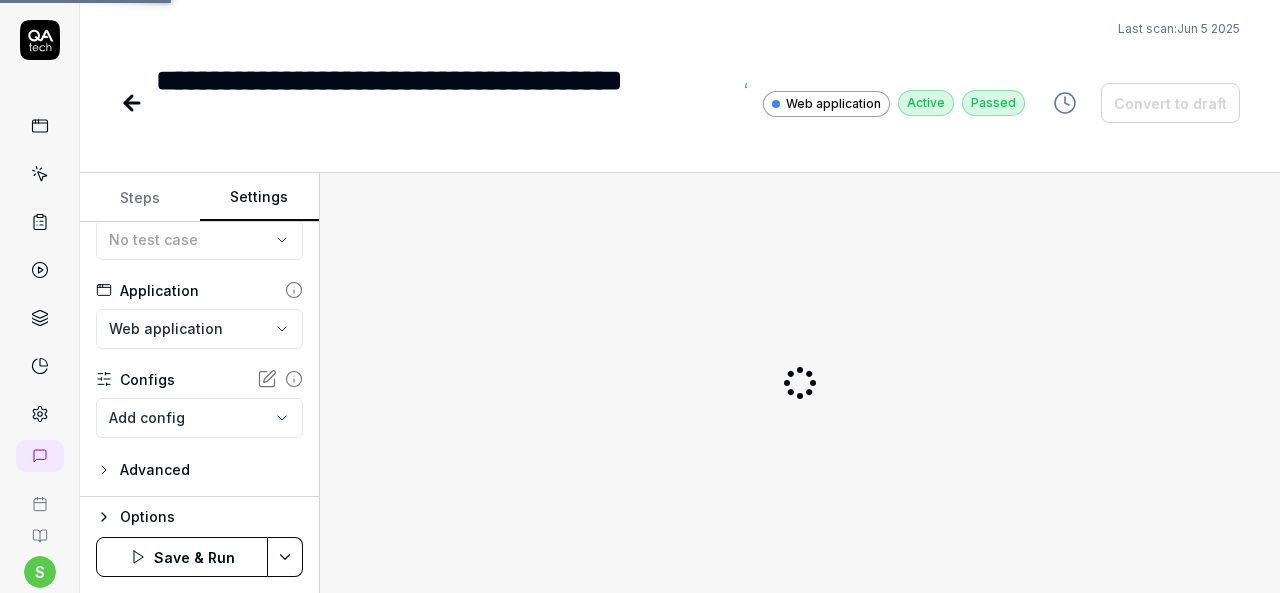click on "**********" at bounding box center (640, 296) 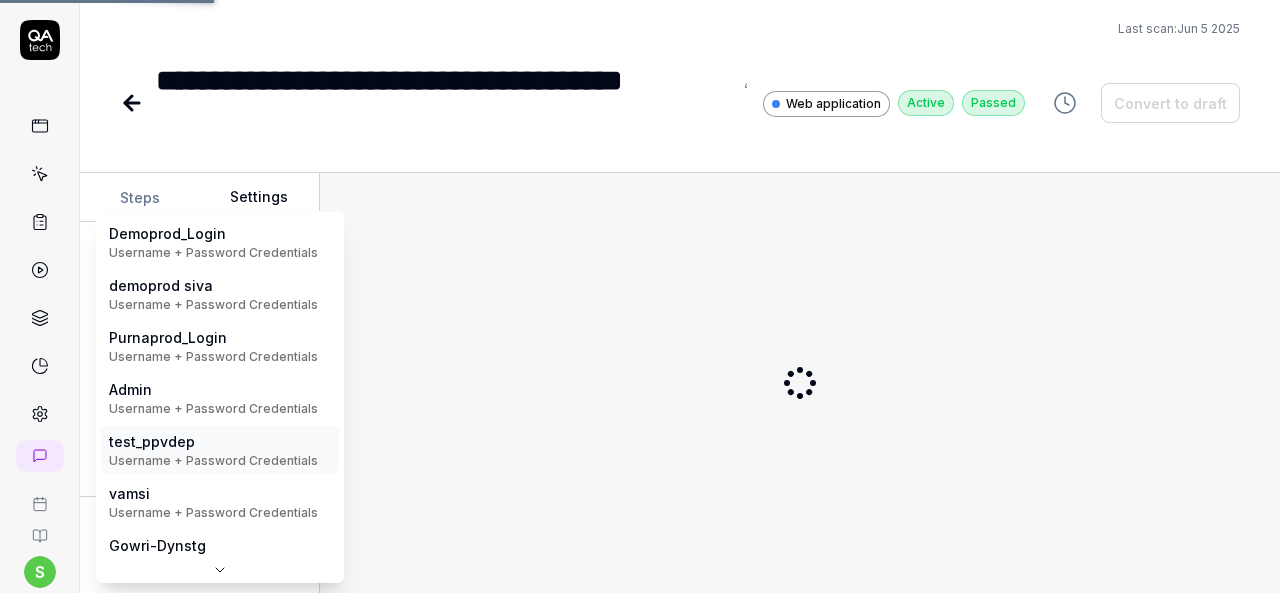 scroll, scrollTop: 0, scrollLeft: 0, axis: both 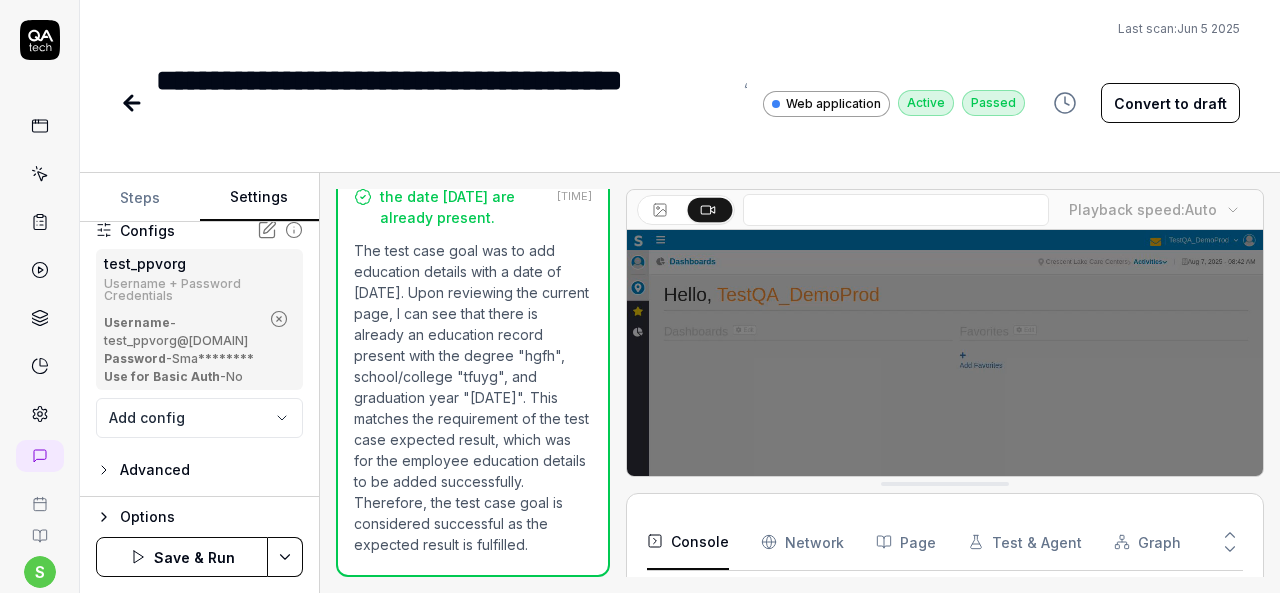 click on "**********" at bounding box center (640, 296) 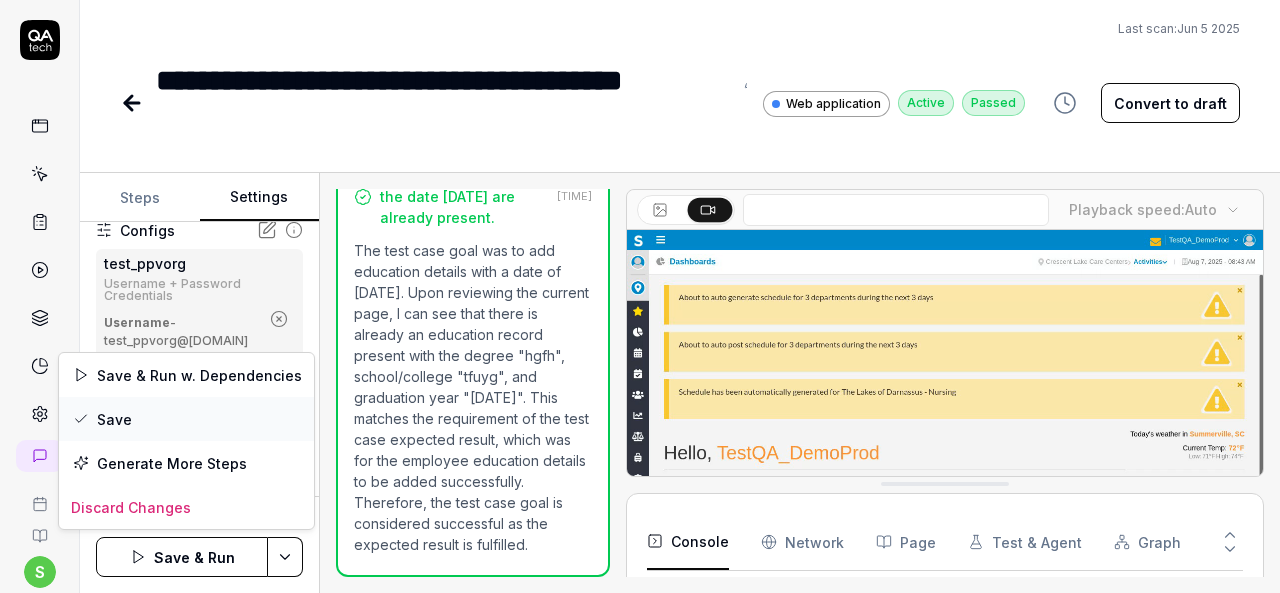 click on "Save" at bounding box center [186, 419] 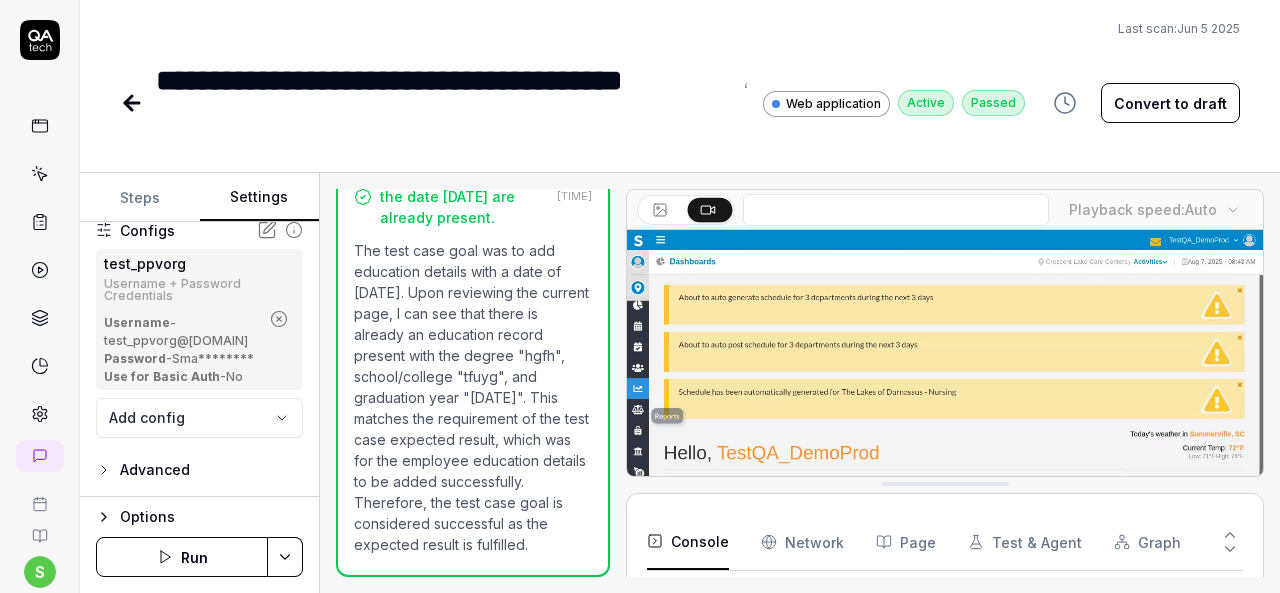 click 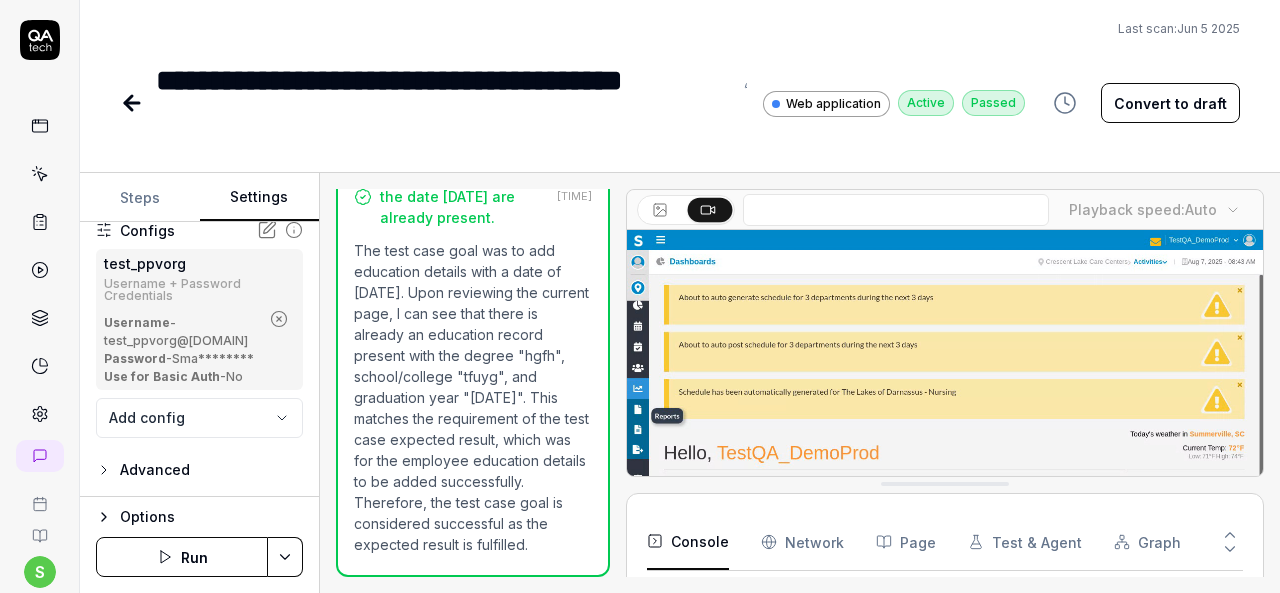 click 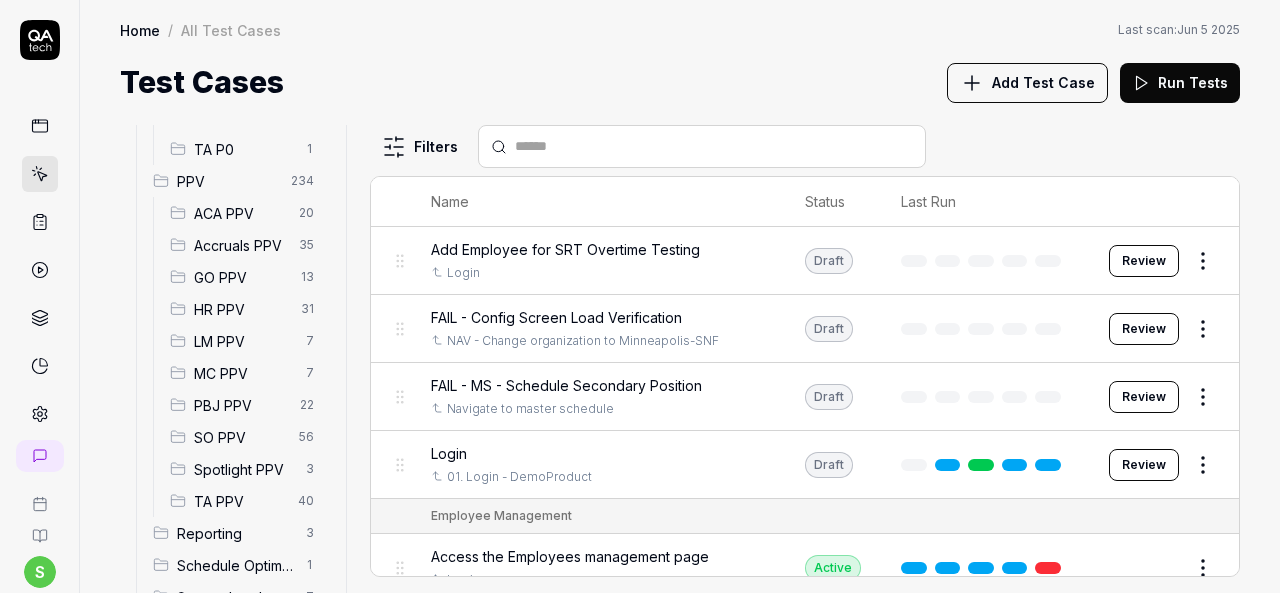 scroll, scrollTop: 595, scrollLeft: 0, axis: vertical 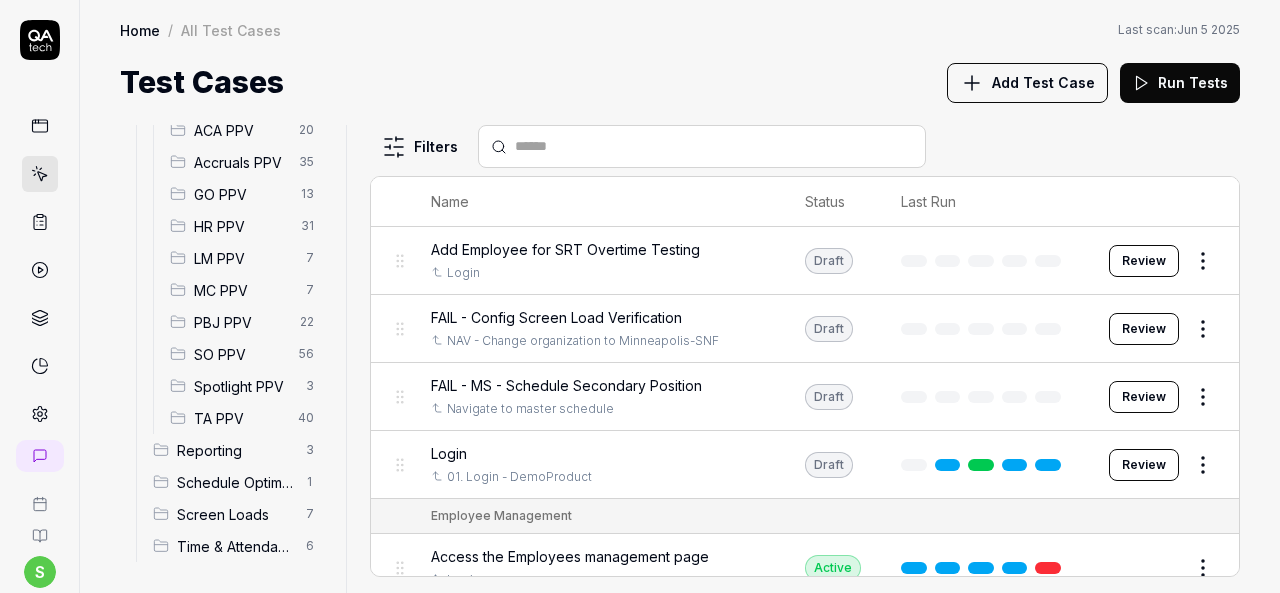 click on "HR PPV" at bounding box center (241, 226) 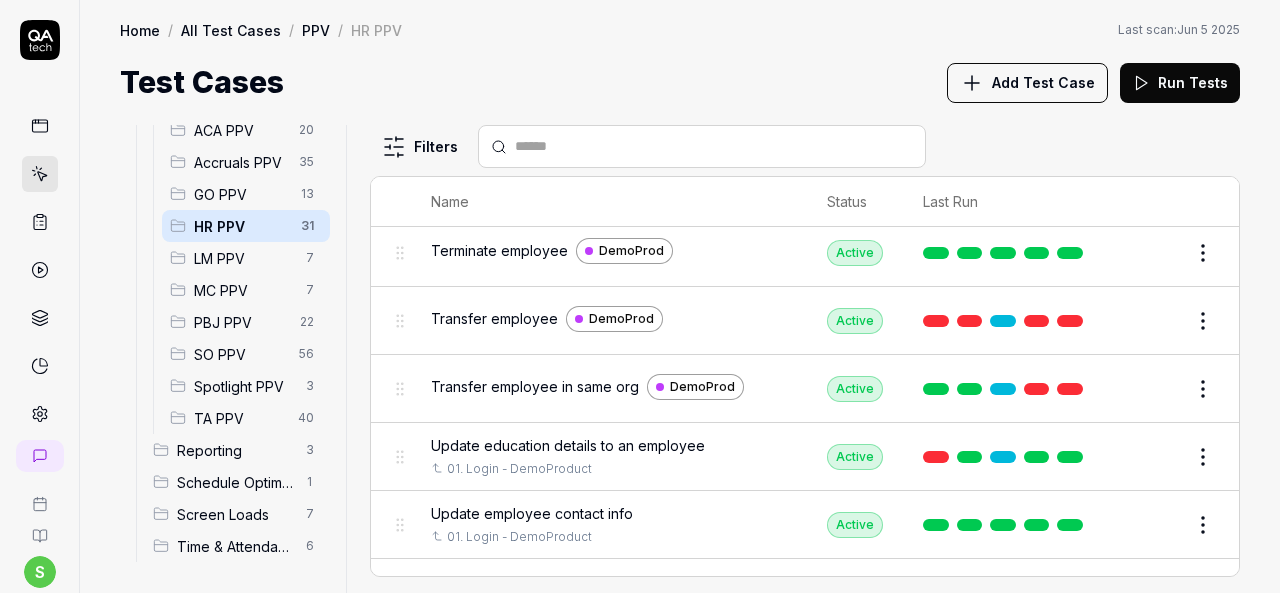 scroll, scrollTop: 1820, scrollLeft: 0, axis: vertical 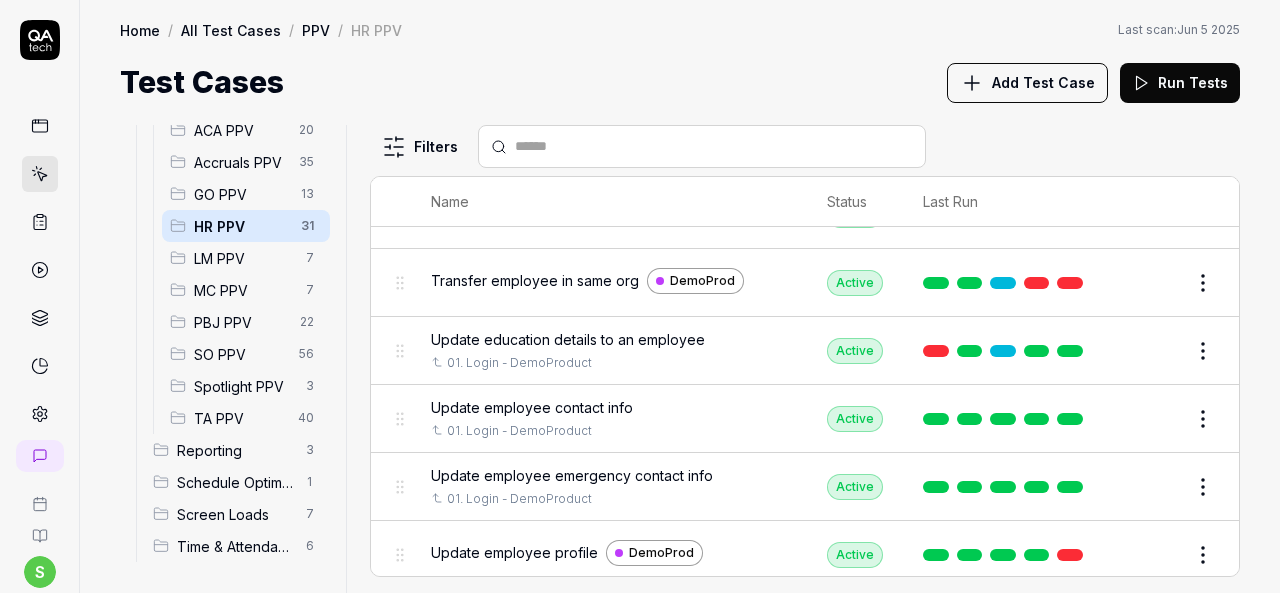 click on "Edit" at bounding box center [1155, 419] 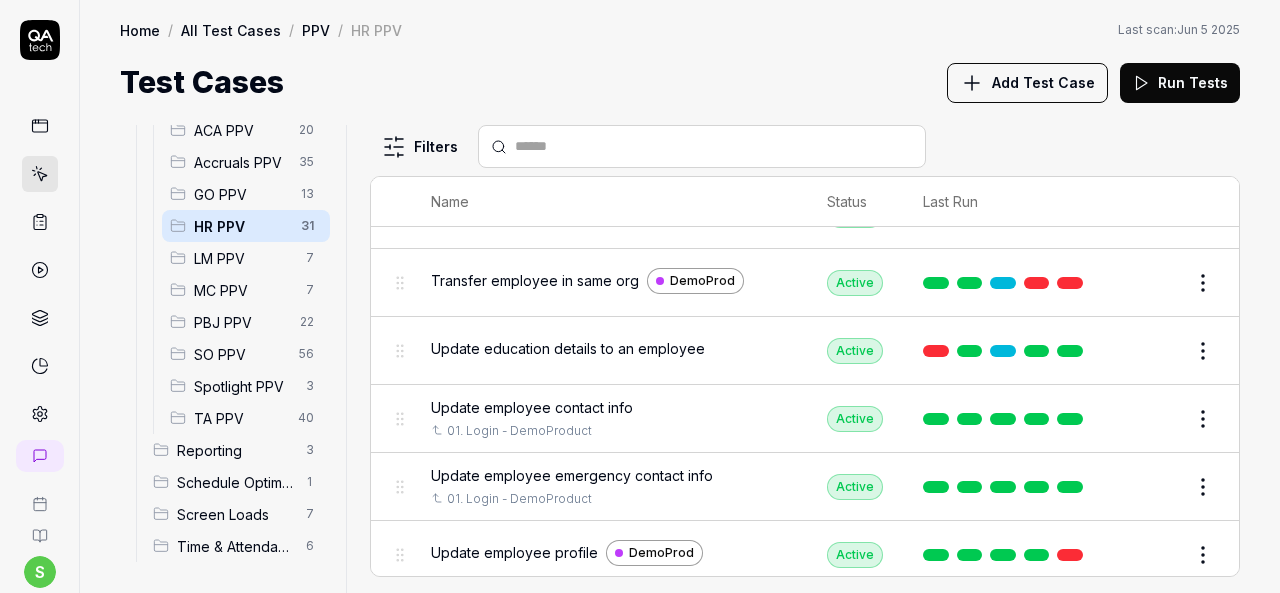 click on "Edit" at bounding box center [1155, 419] 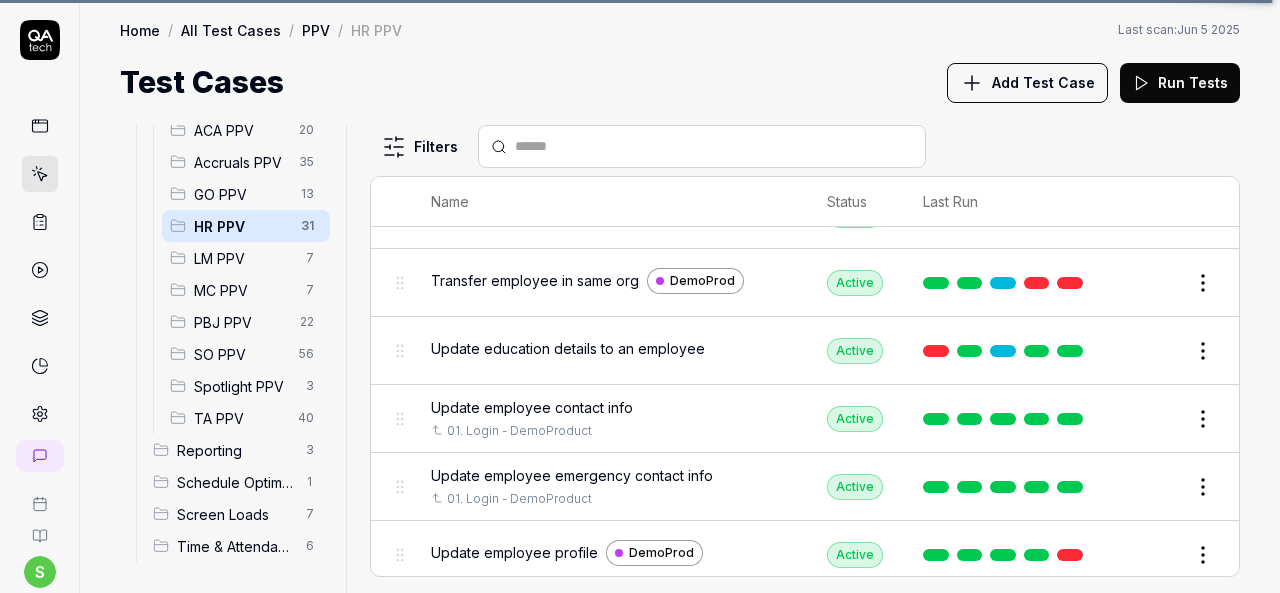 click on "Edit" at bounding box center (1155, 419) 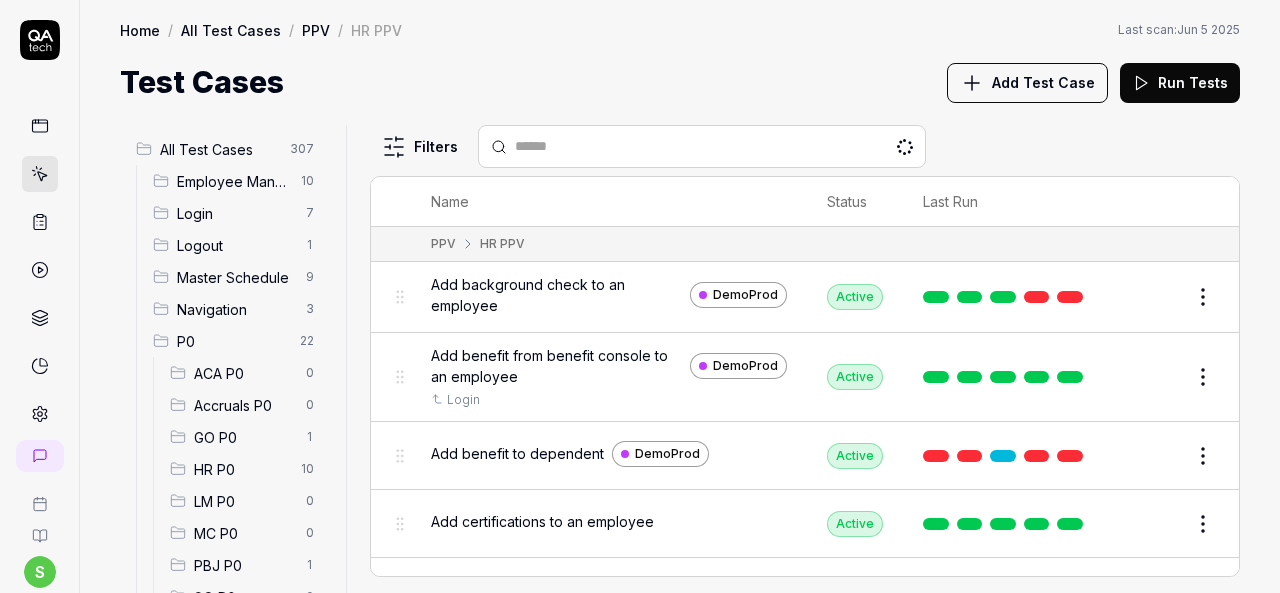 scroll, scrollTop: 0, scrollLeft: 0, axis: both 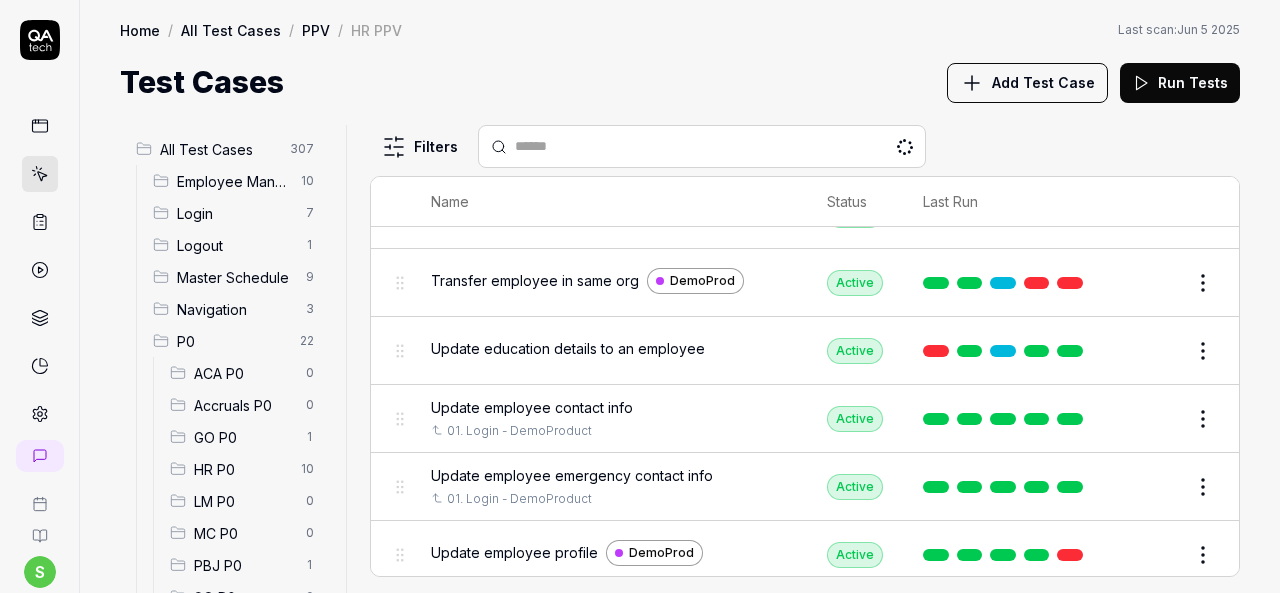 click on "Edit" at bounding box center (1155, 419) 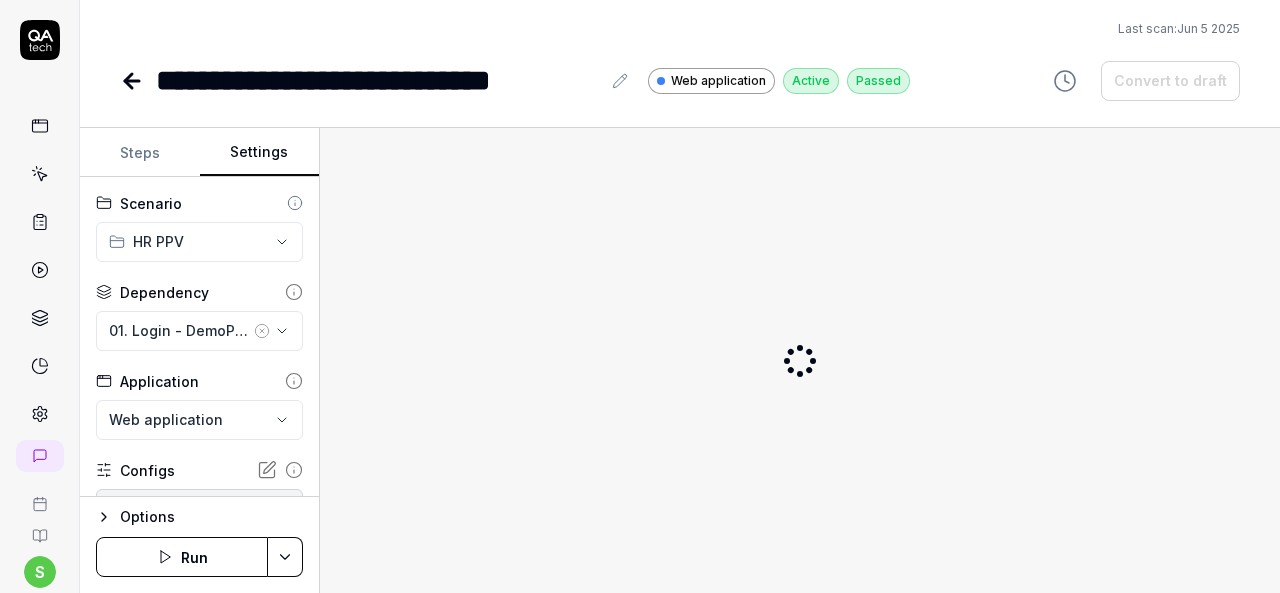 click on "Settings" at bounding box center (260, 153) 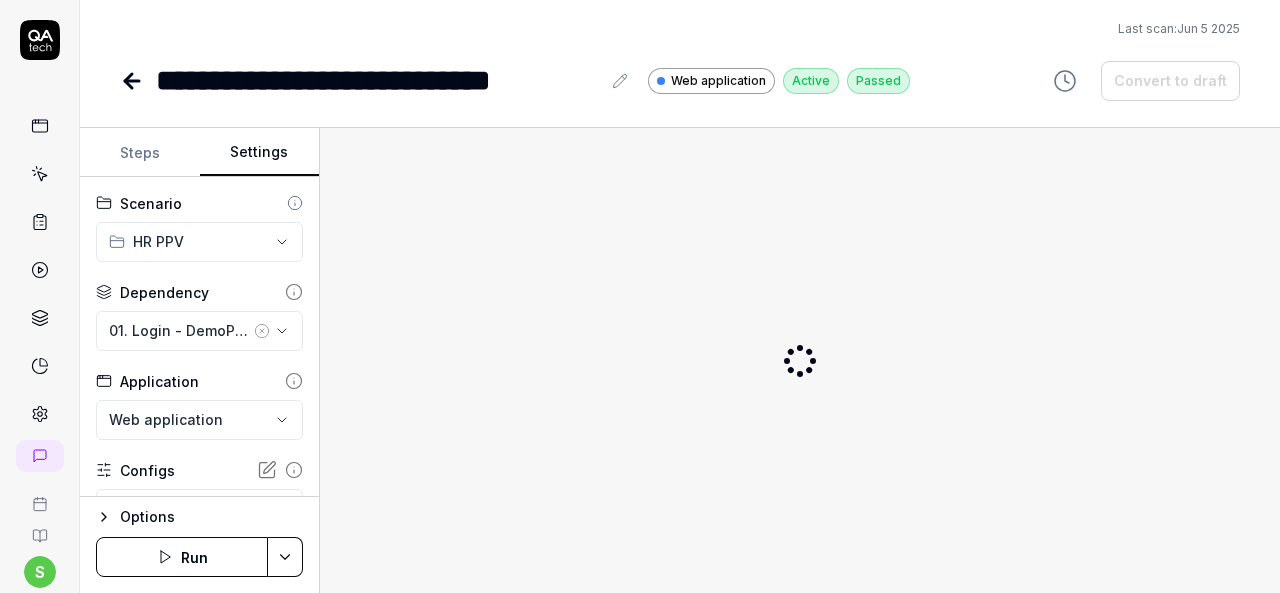 click 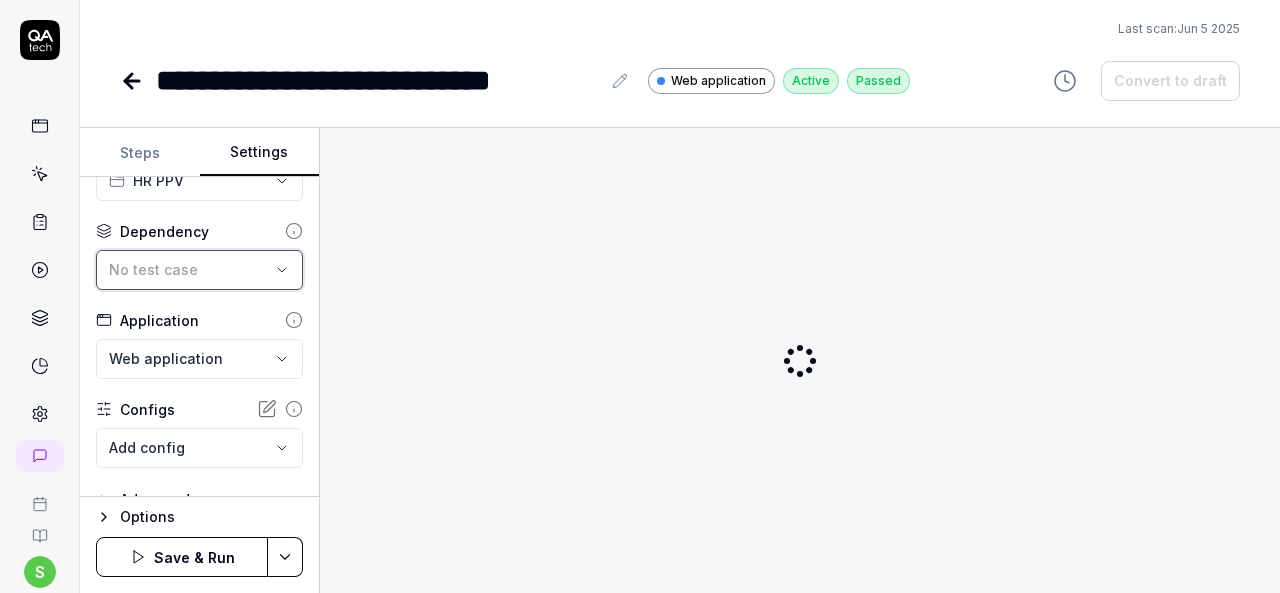scroll, scrollTop: 91, scrollLeft: 0, axis: vertical 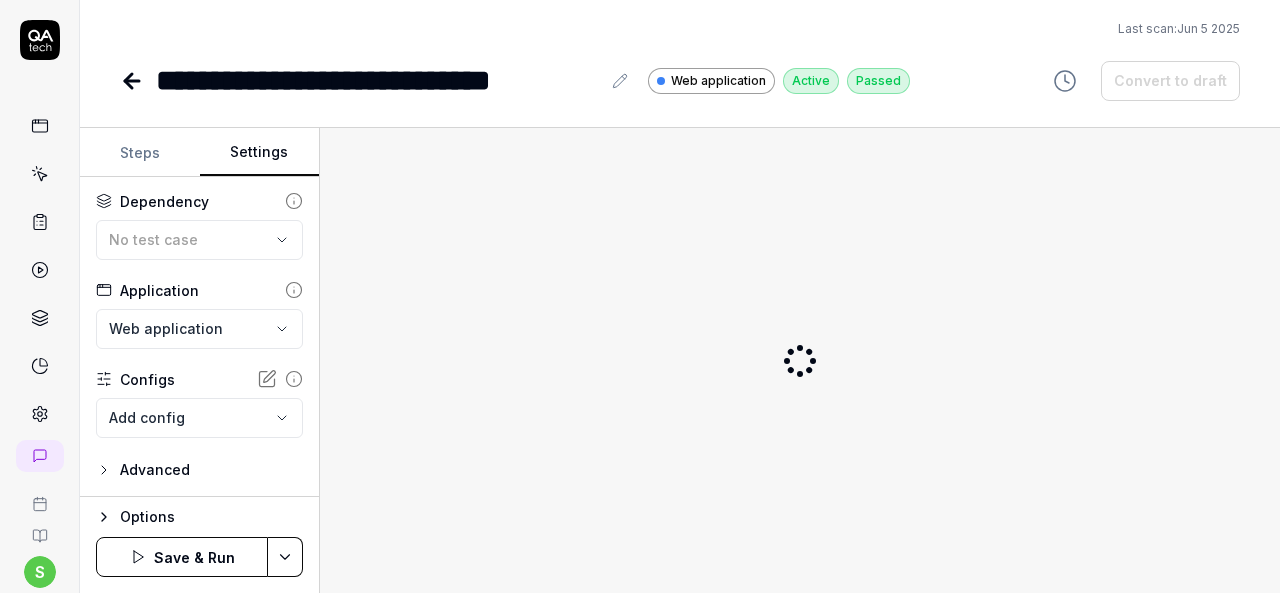 click on "**********" at bounding box center [640, 296] 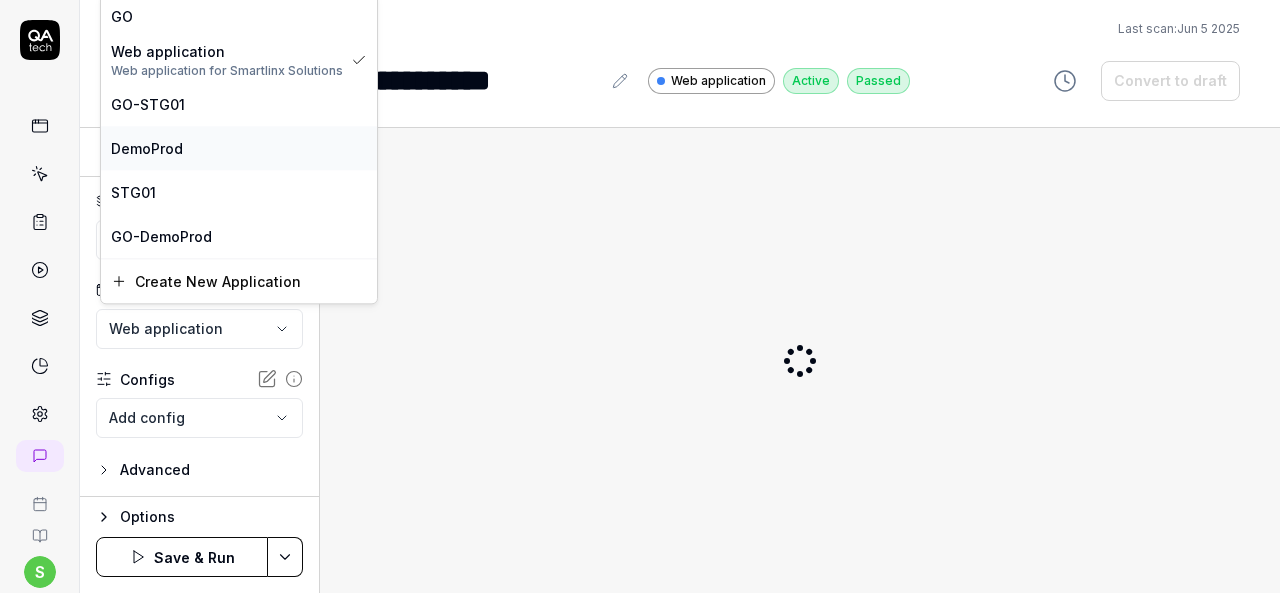click on "DemoProd" at bounding box center (239, 148) 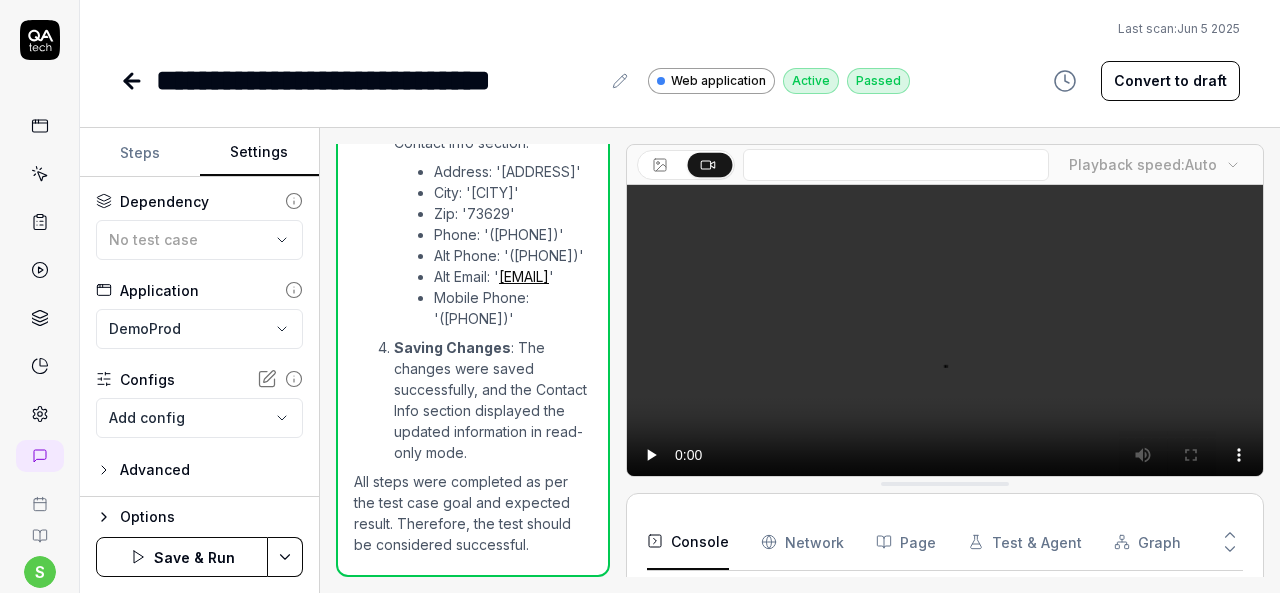 scroll, scrollTop: 2244, scrollLeft: 0, axis: vertical 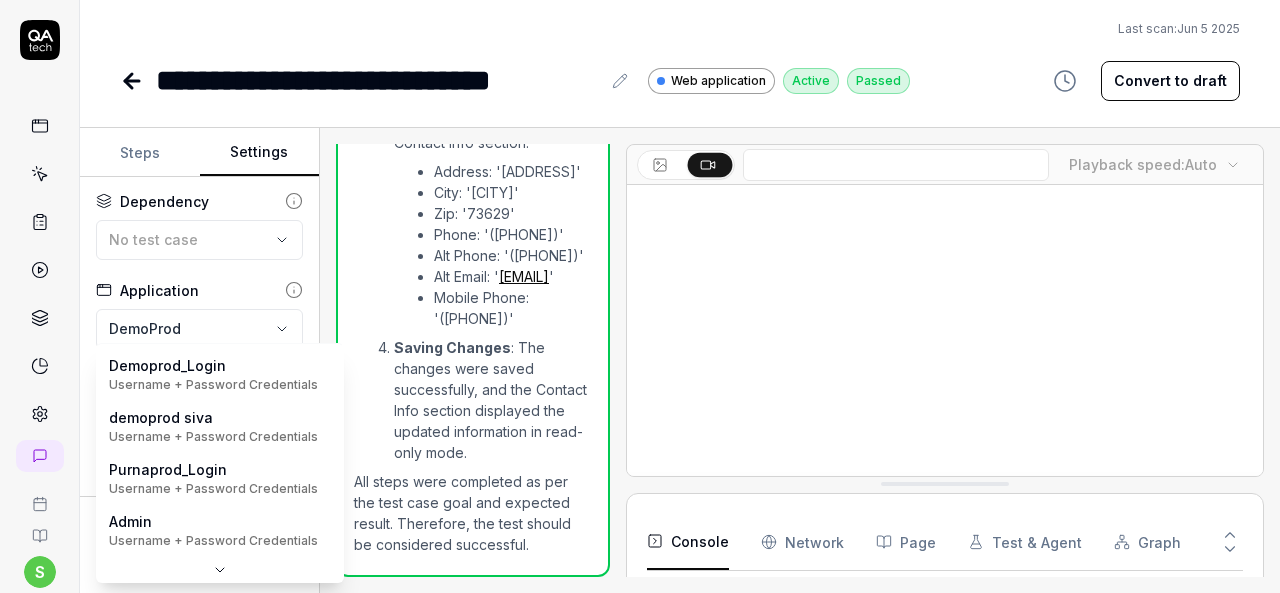 click on "**********" at bounding box center (640, 296) 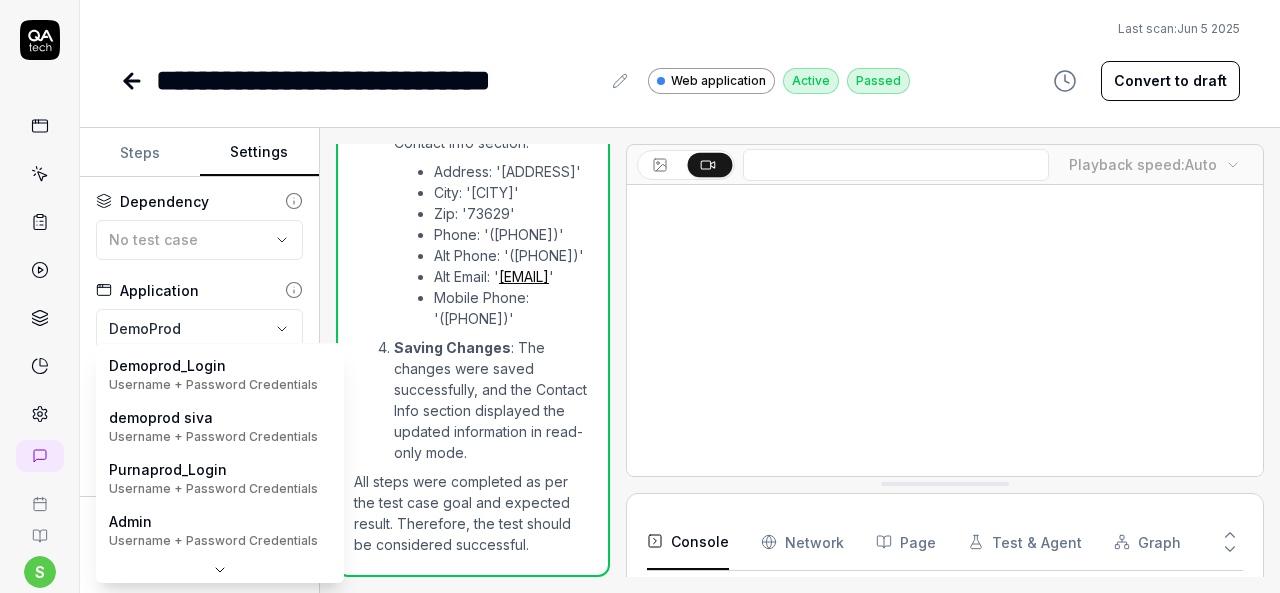 scroll, scrollTop: 268, scrollLeft: 0, axis: vertical 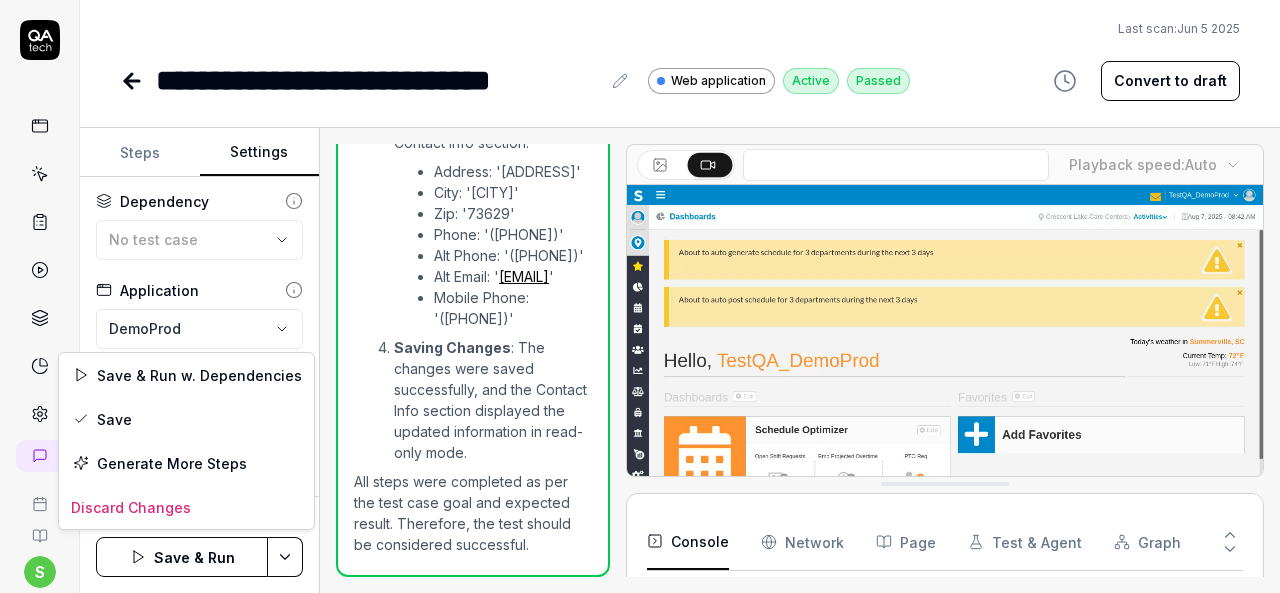 click on "**********" at bounding box center [640, 296] 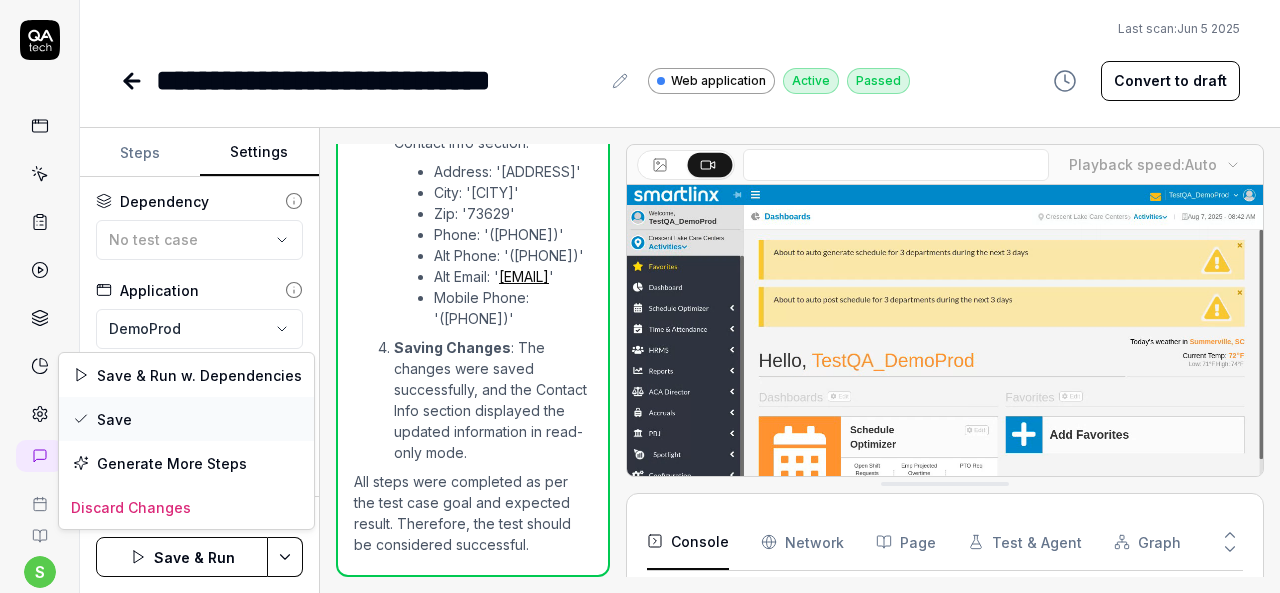 click on "Save" at bounding box center (186, 419) 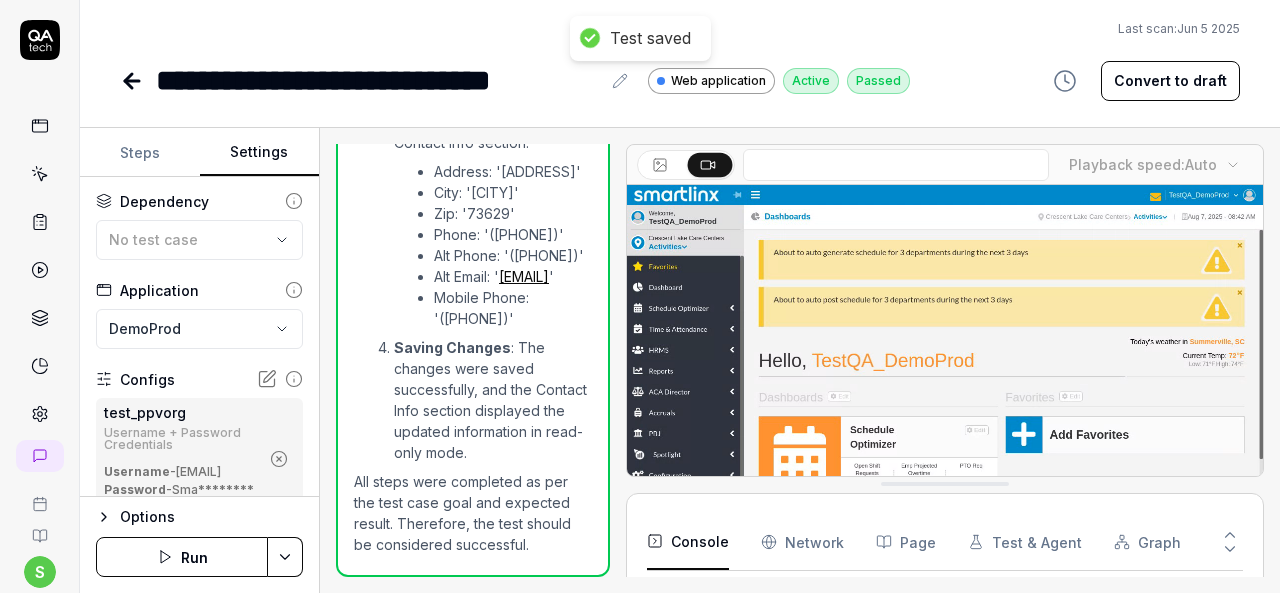 click 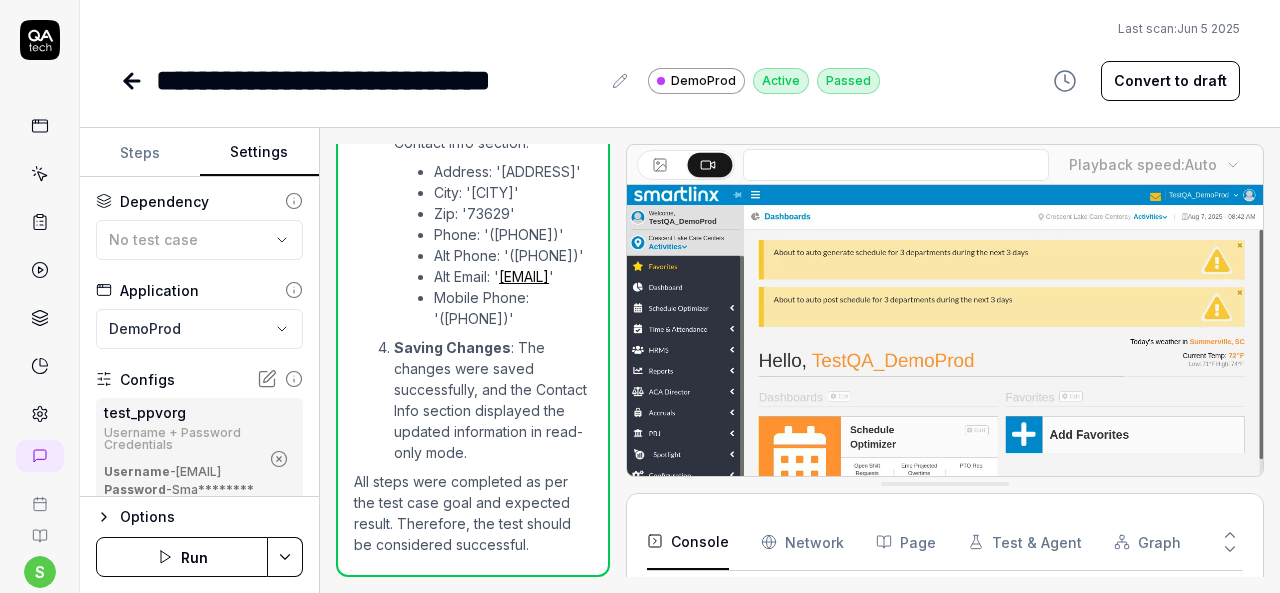 click 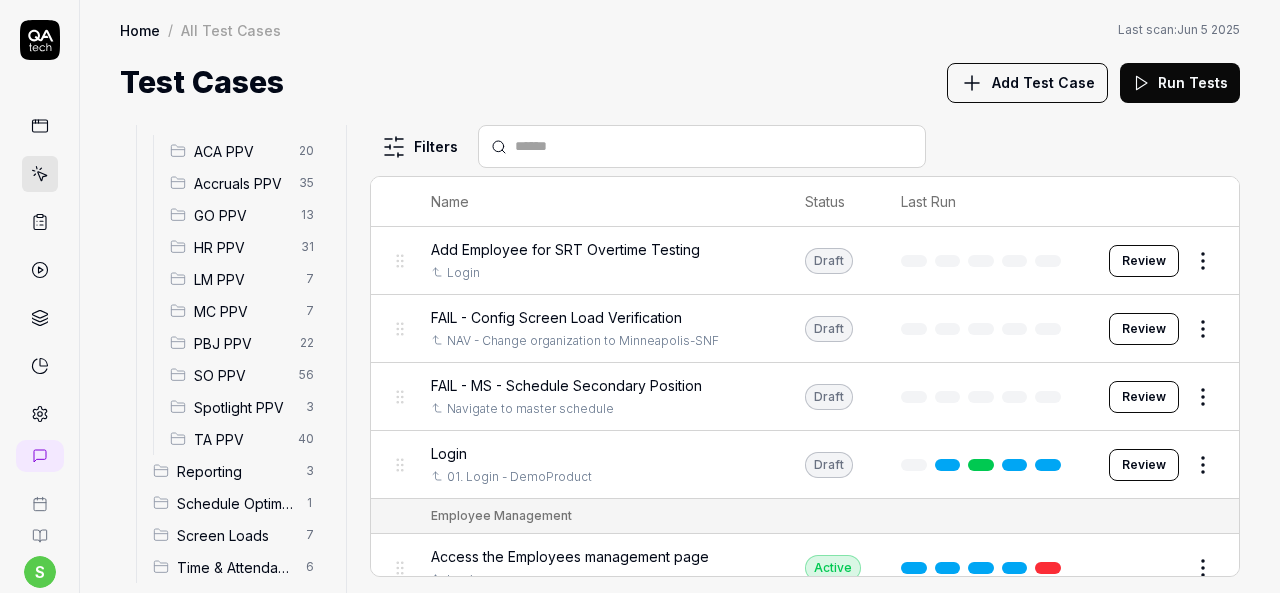 scroll, scrollTop: 595, scrollLeft: 0, axis: vertical 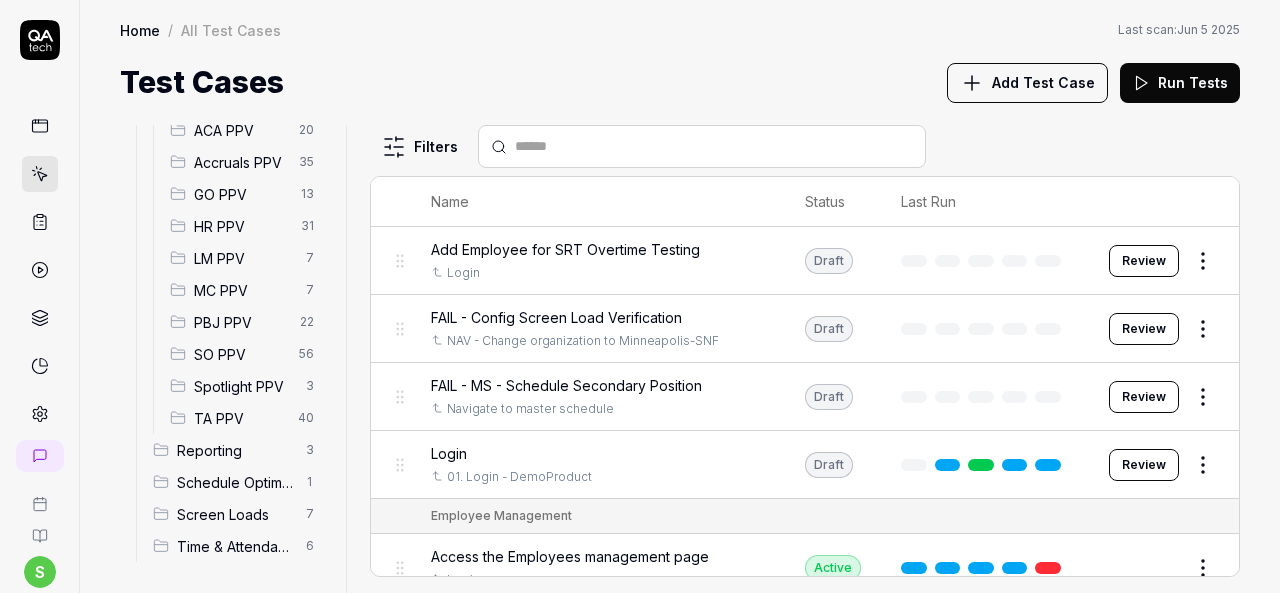 drag, startPoint x: 261, startPoint y: 230, endPoint x: 790, endPoint y: 368, distance: 546.70374 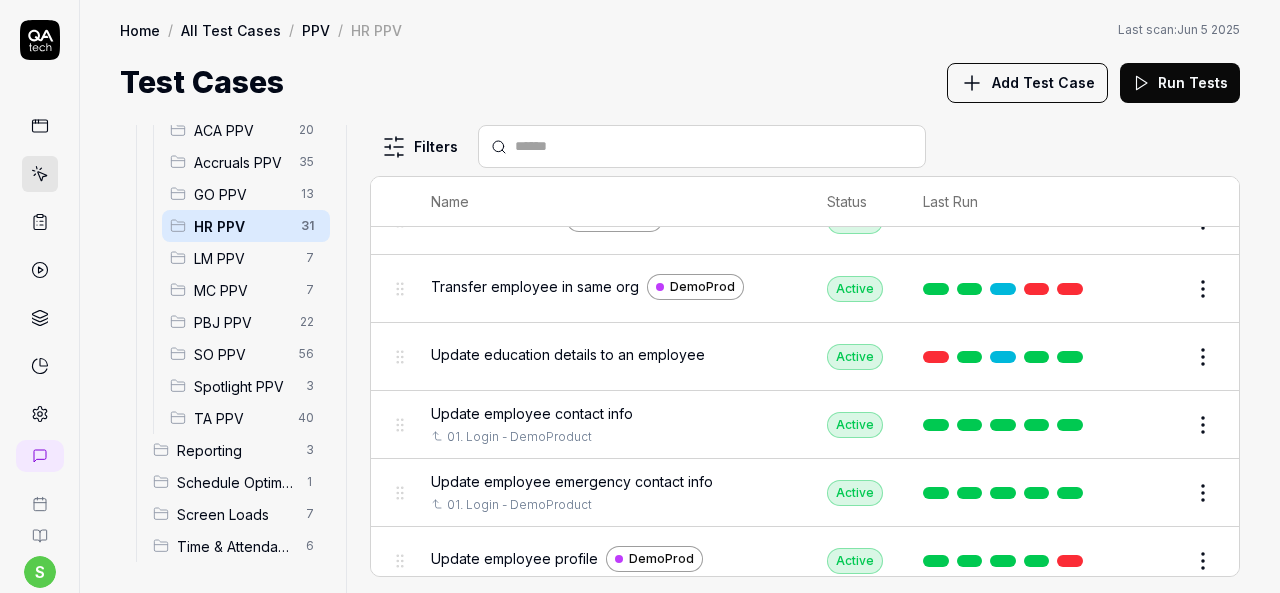 scroll, scrollTop: 1820, scrollLeft: 0, axis: vertical 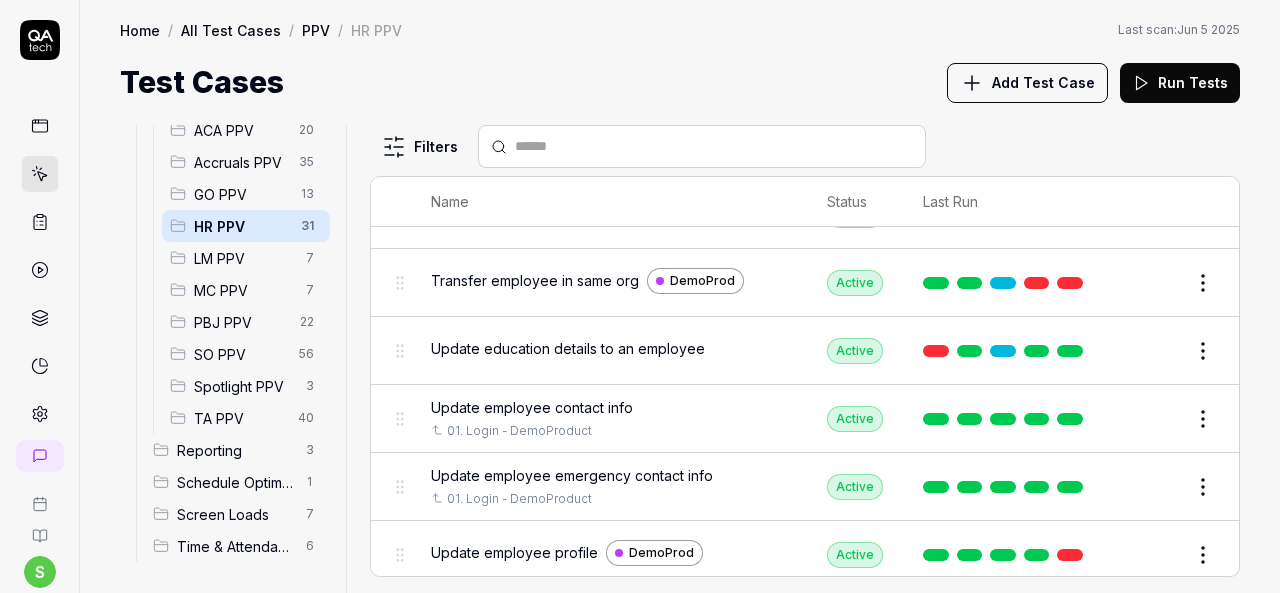 click on "Edit" at bounding box center (1155, 487) 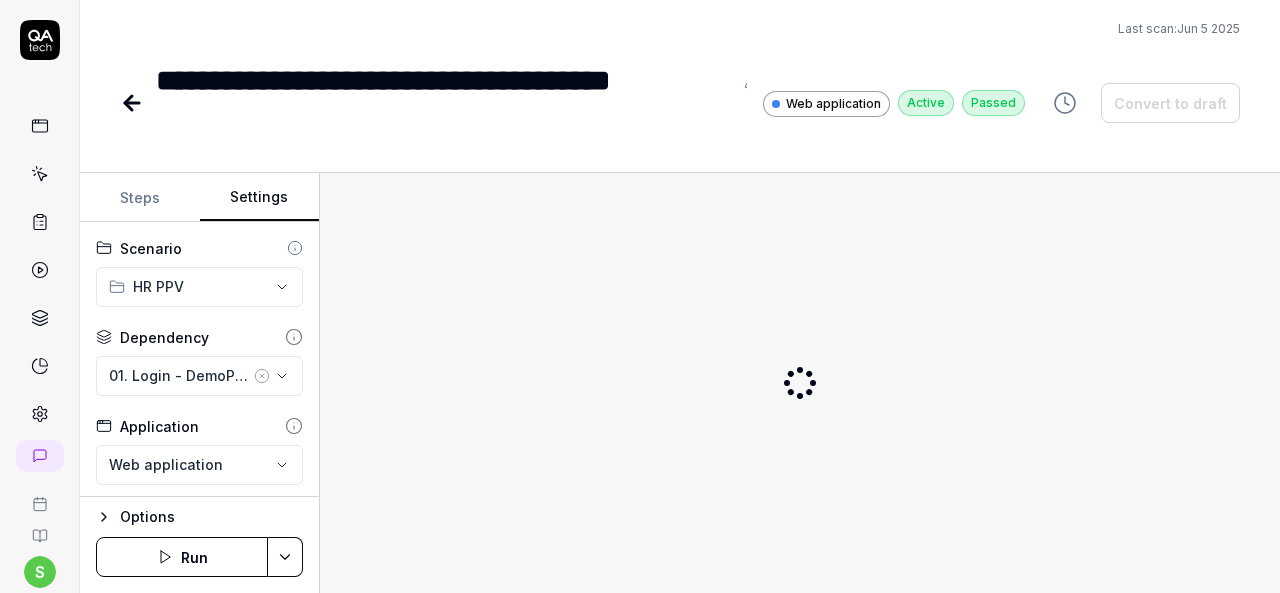click on "Settings" at bounding box center [260, 198] 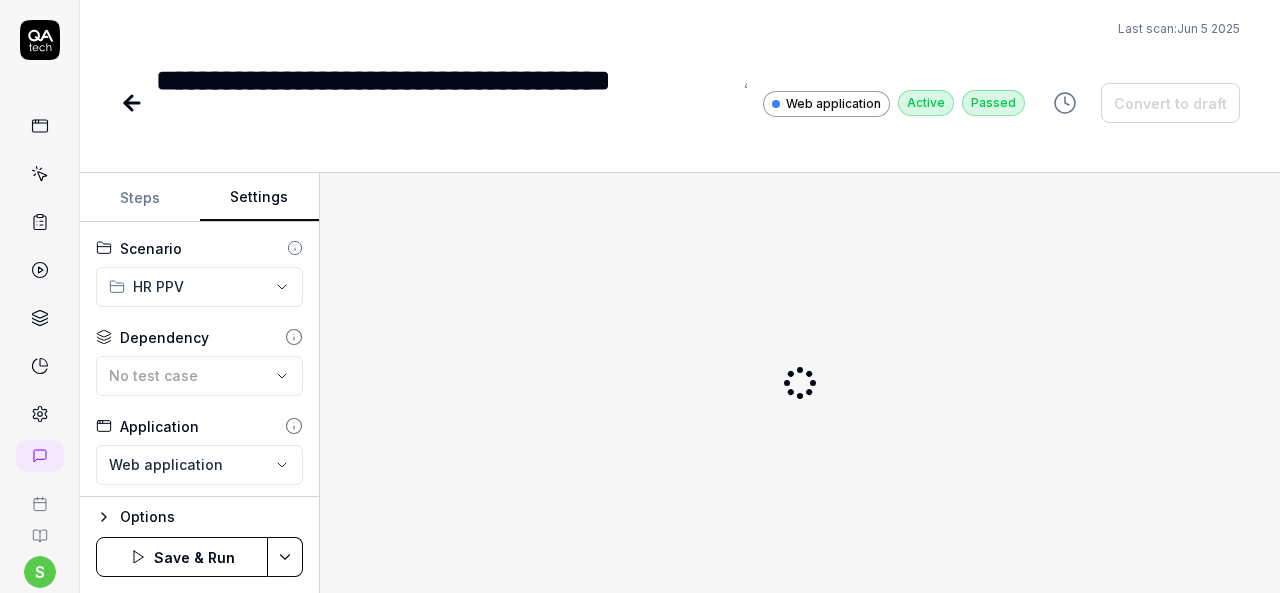 click on "**********" at bounding box center (640, 296) 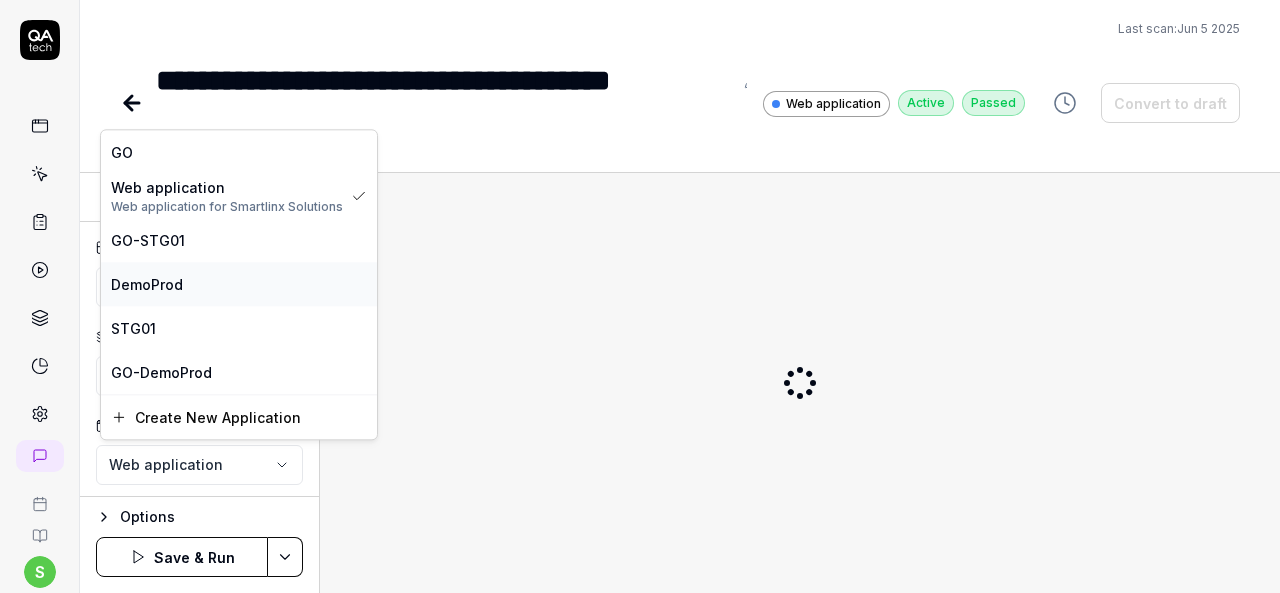 click on "DemoProd" at bounding box center (239, 284) 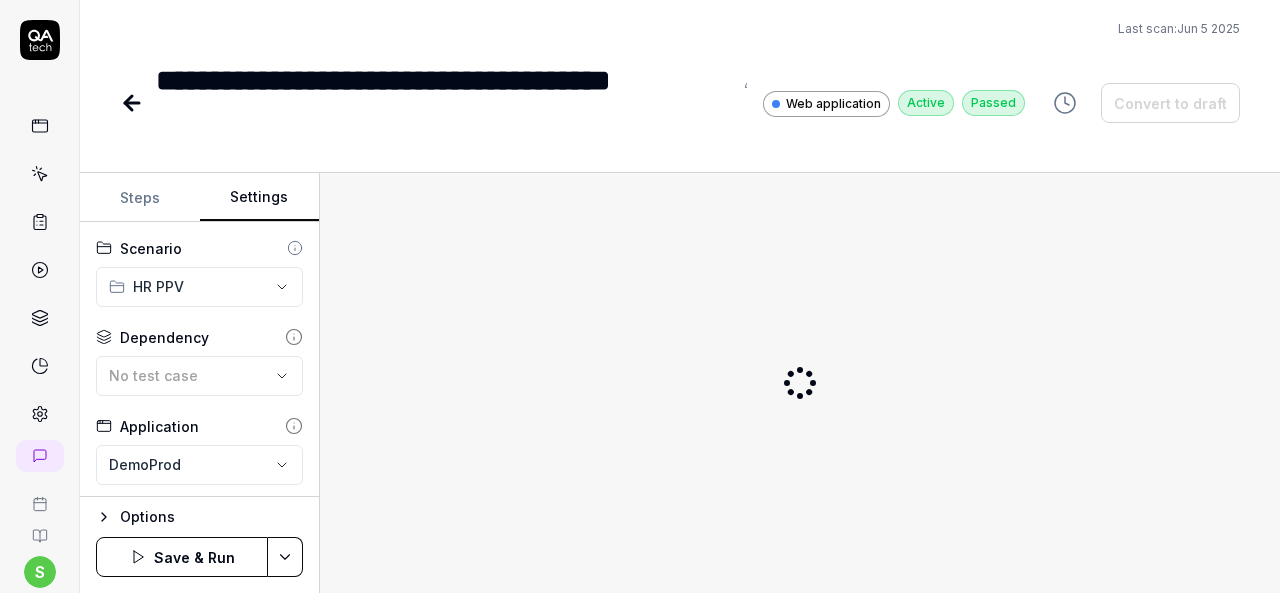 scroll, scrollTop: 136, scrollLeft: 0, axis: vertical 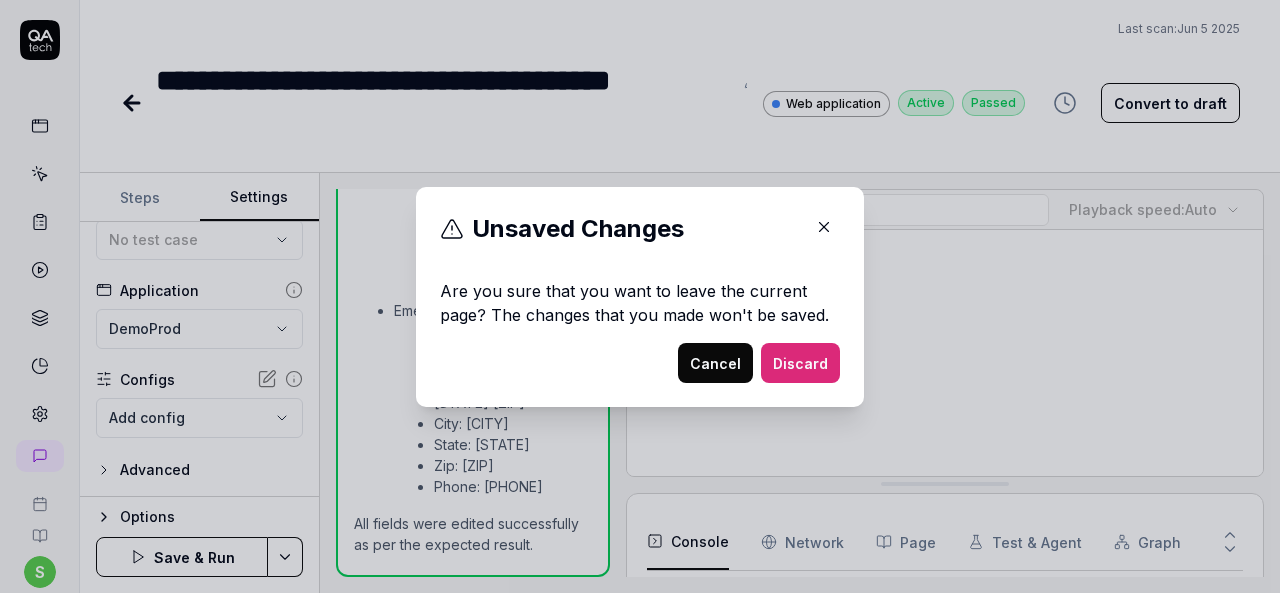 click on "Discard" at bounding box center (800, 363) 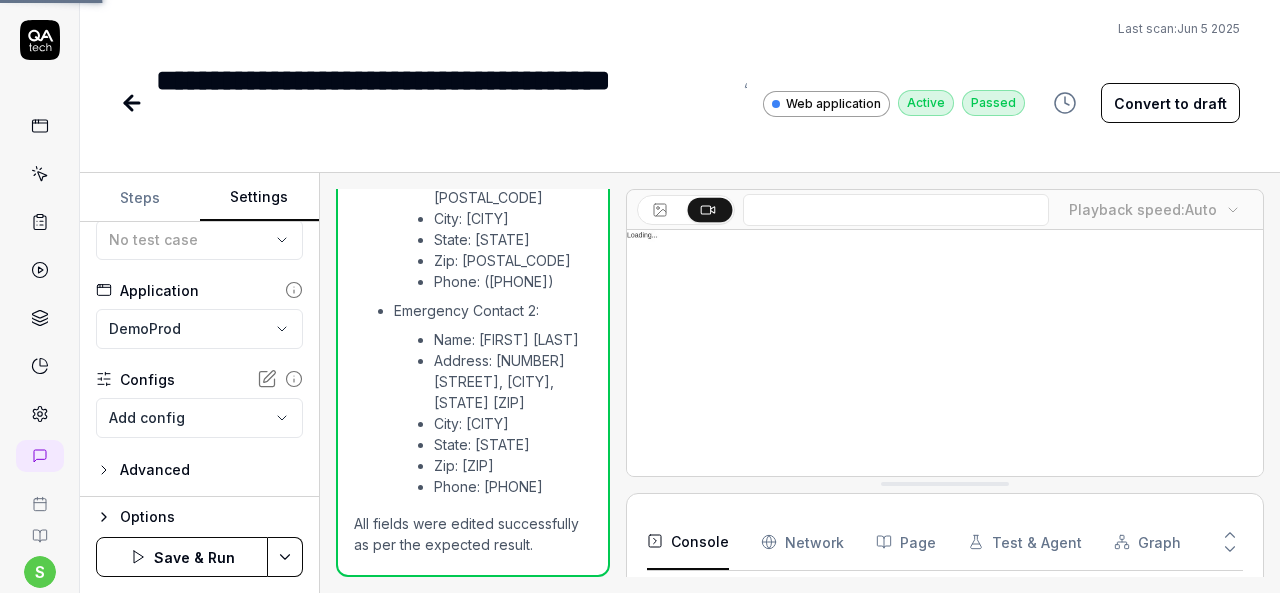 scroll, scrollTop: 487, scrollLeft: 0, axis: vertical 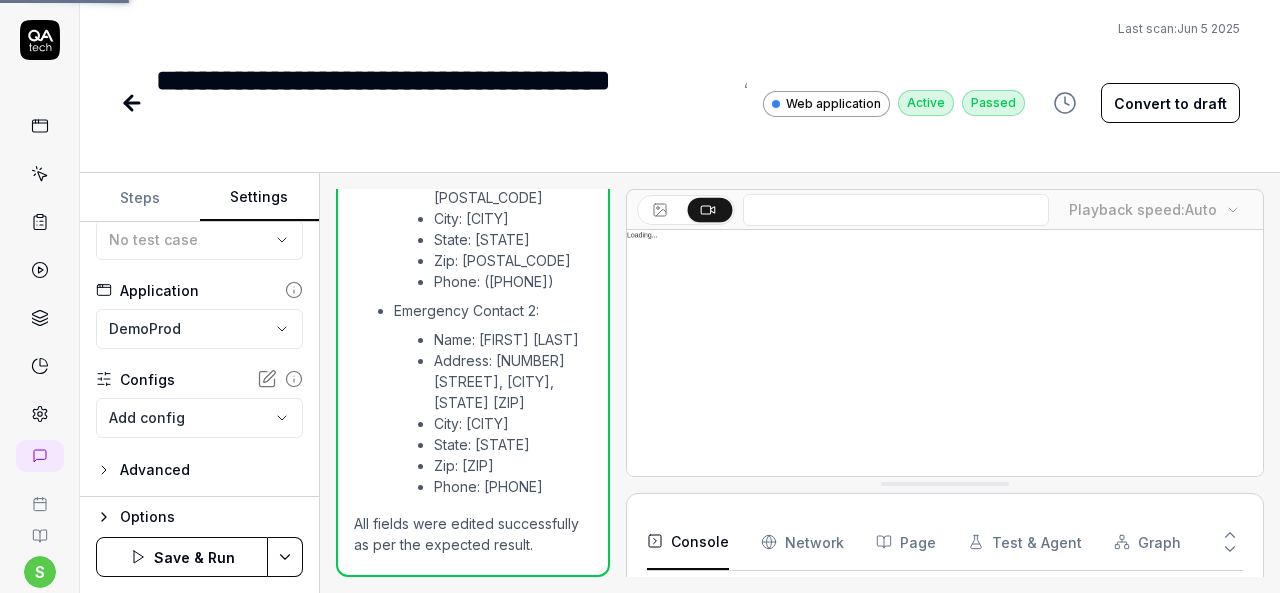 click on "**********" at bounding box center (640, 296) 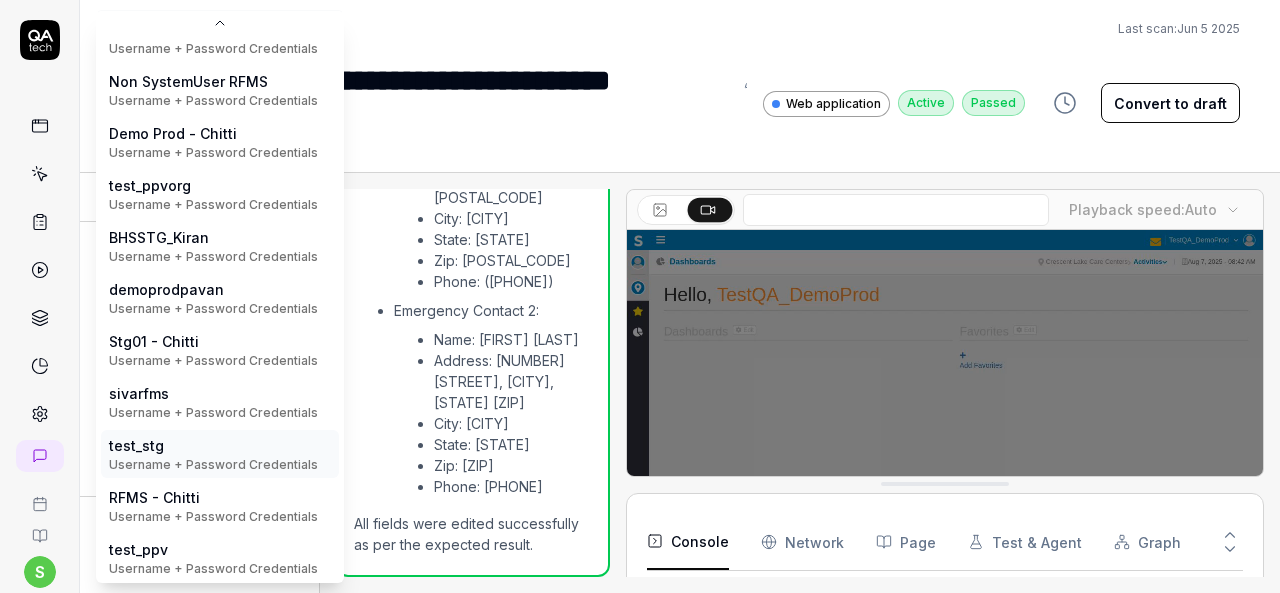 scroll, scrollTop: 627, scrollLeft: 0, axis: vertical 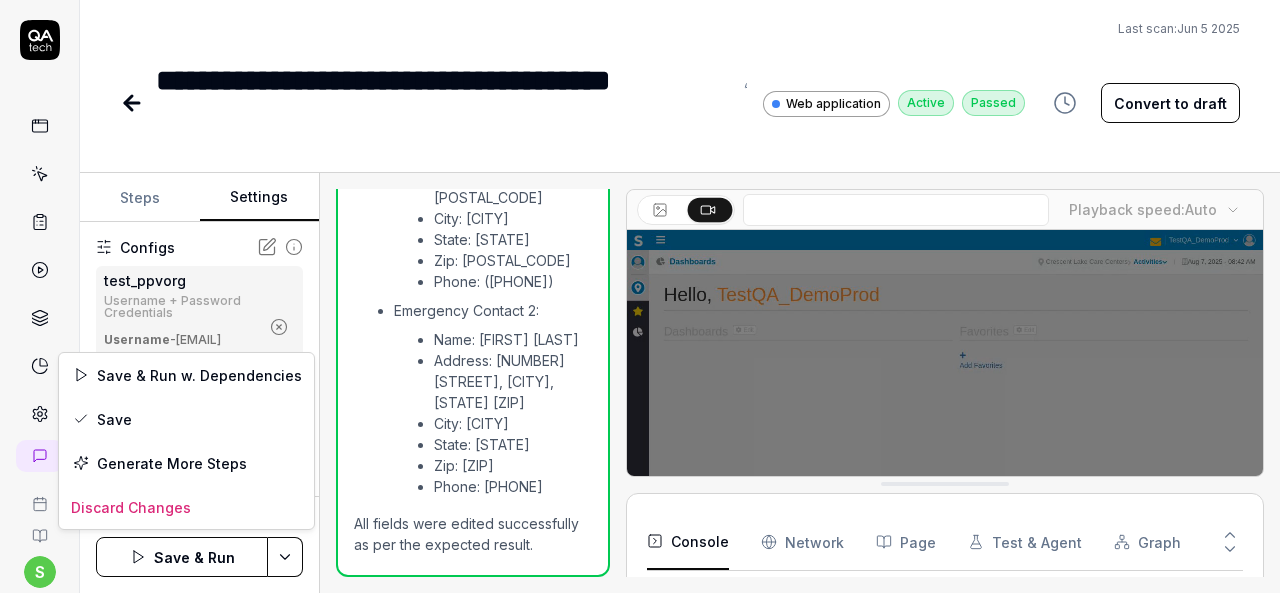 click on "**********" at bounding box center [640, 296] 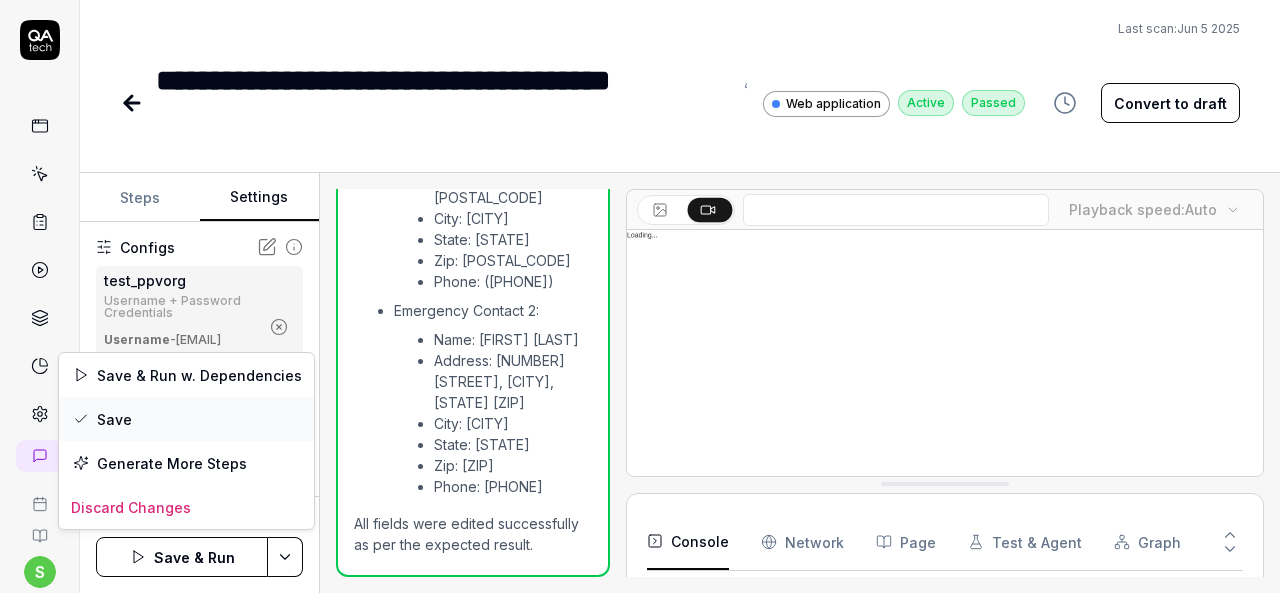 click on "Save" at bounding box center [186, 419] 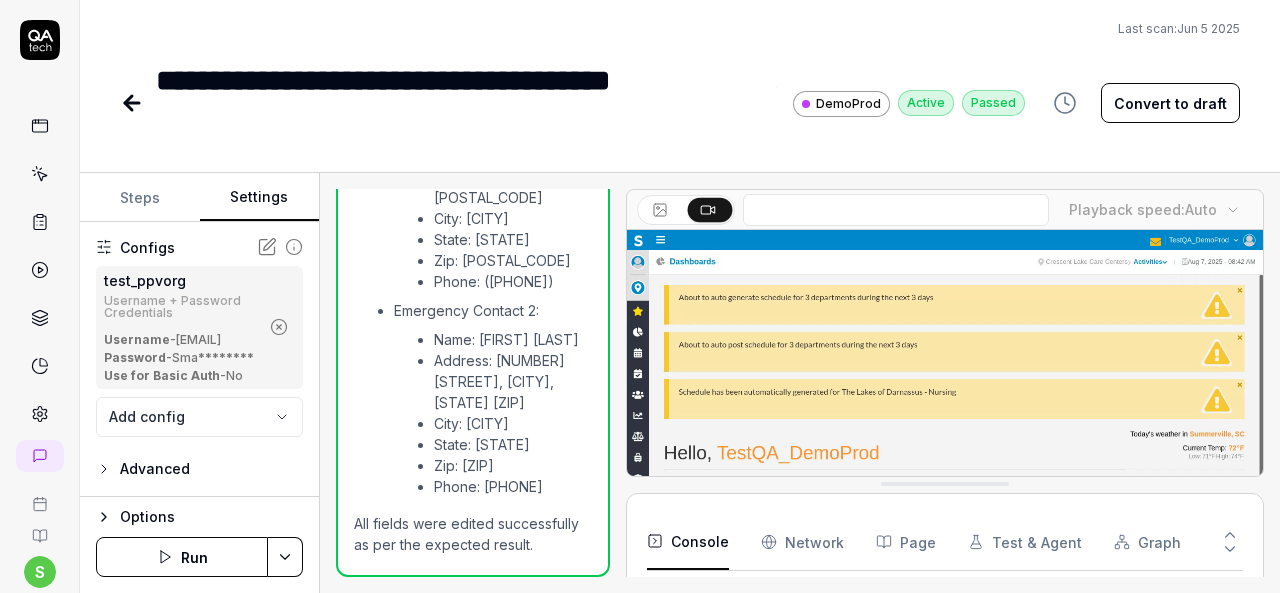 click 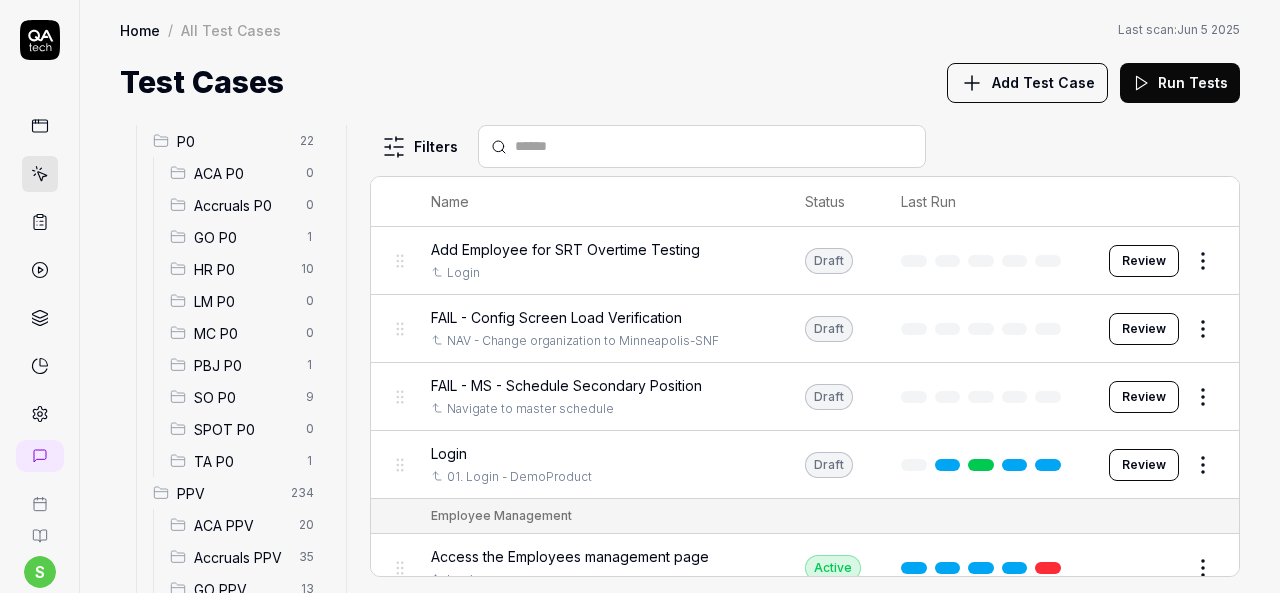scroll, scrollTop: 500, scrollLeft: 0, axis: vertical 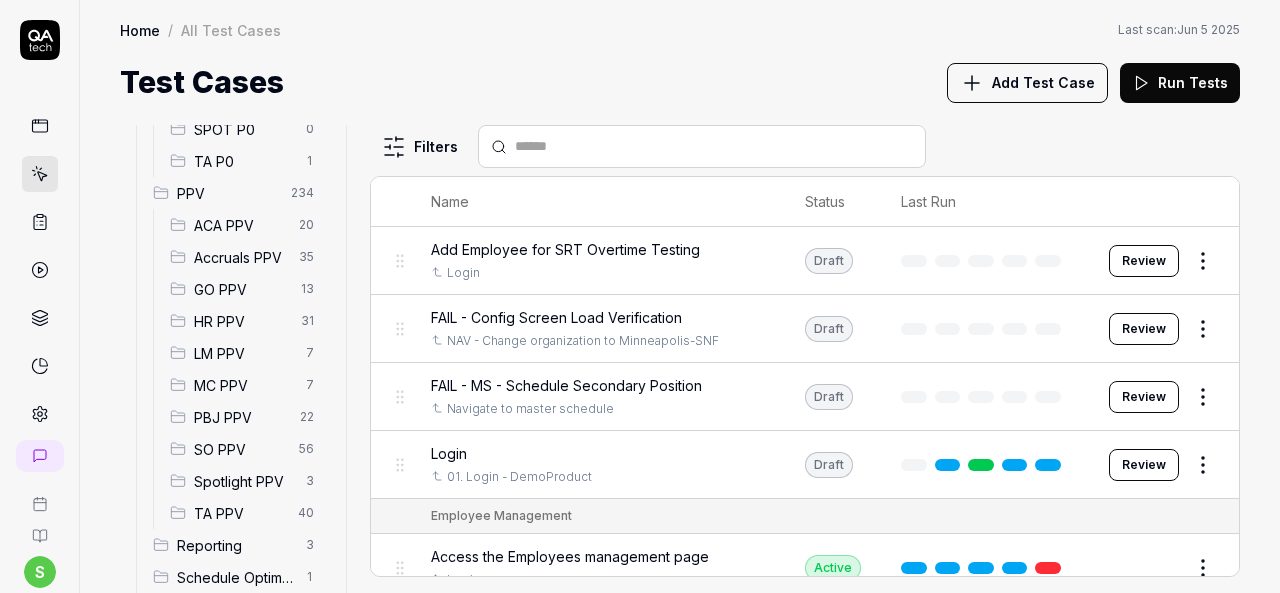 click on "HR PPV" at bounding box center [241, 321] 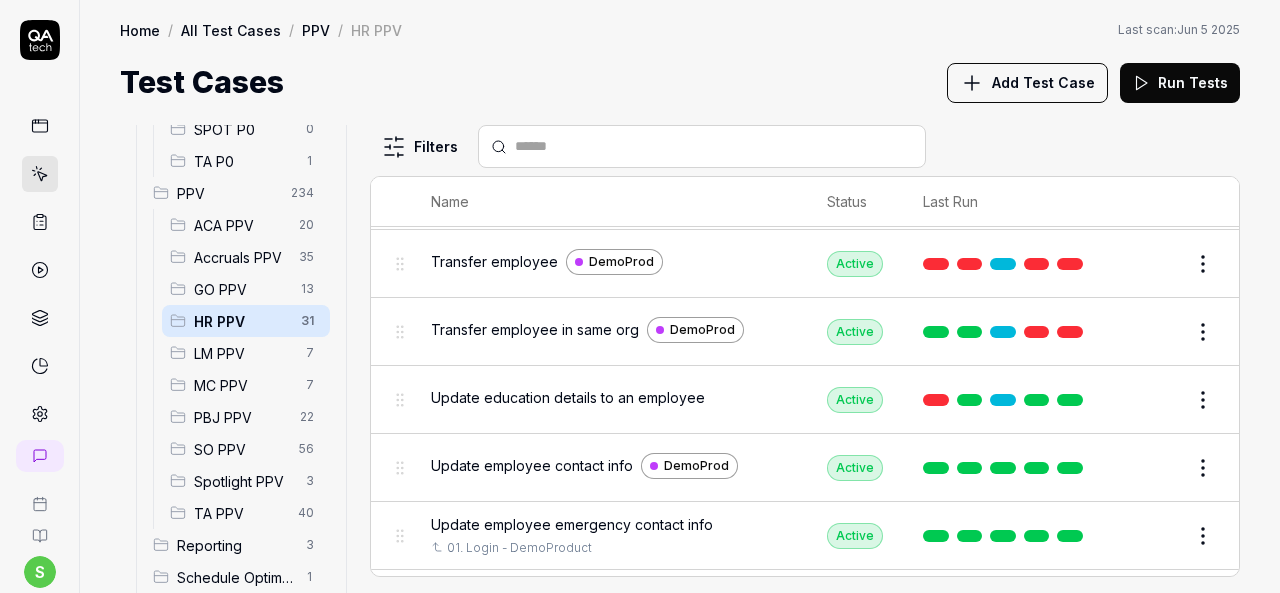 scroll, scrollTop: 1820, scrollLeft: 0, axis: vertical 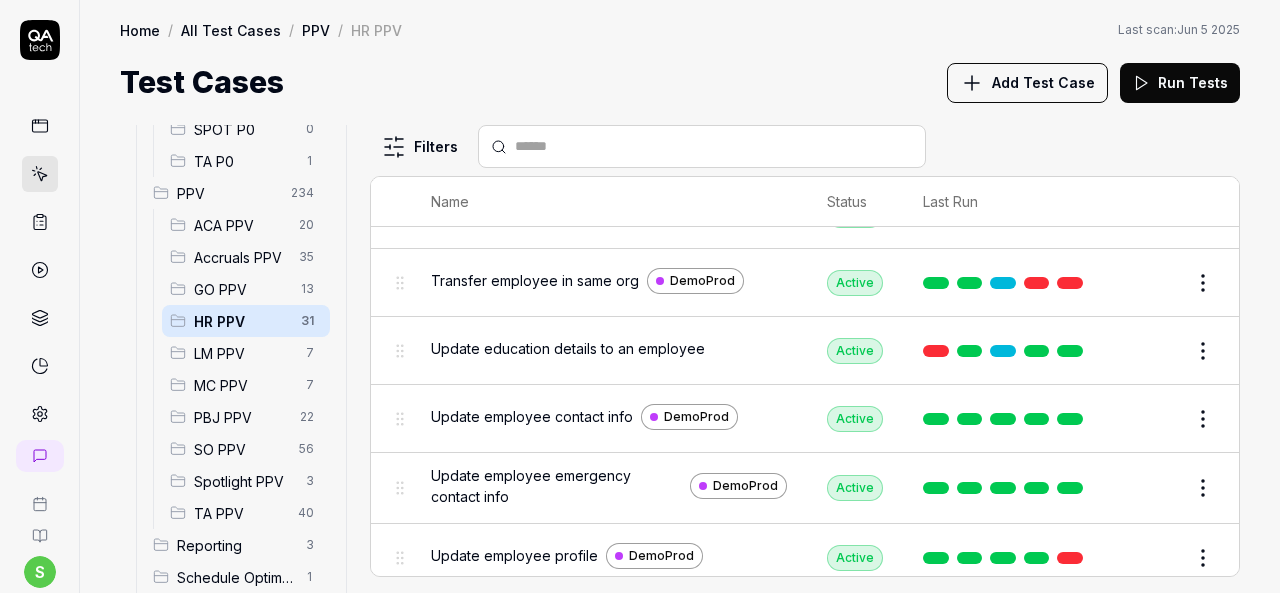 click on "Edit" at bounding box center [1155, 558] 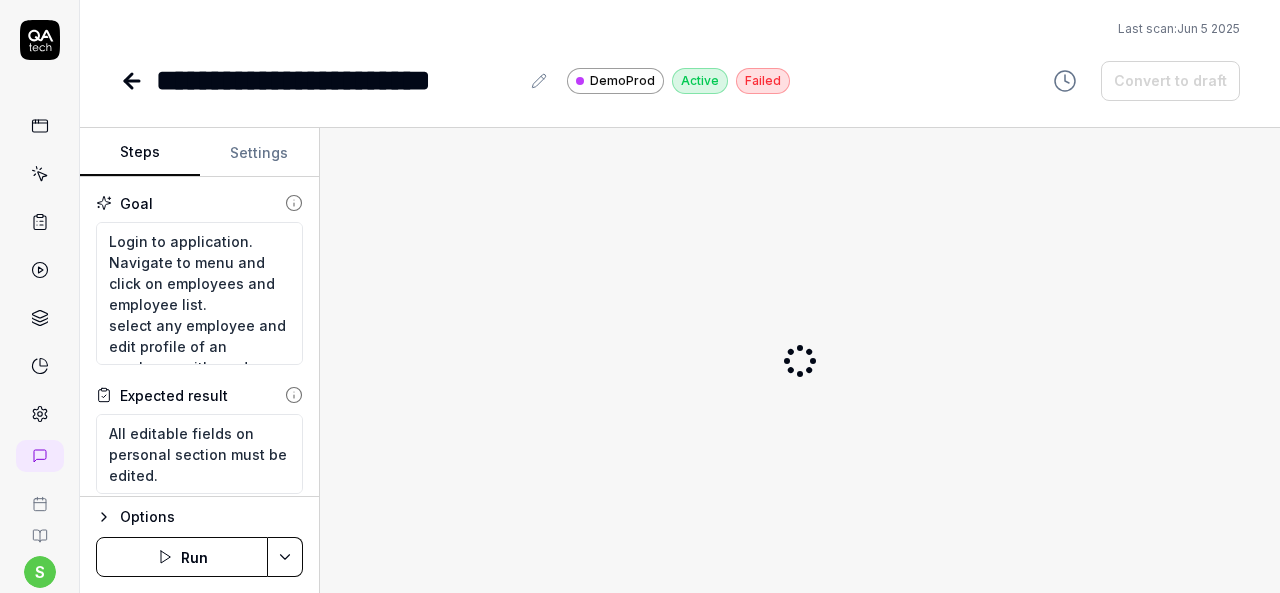 click on "Settings" at bounding box center [260, 153] 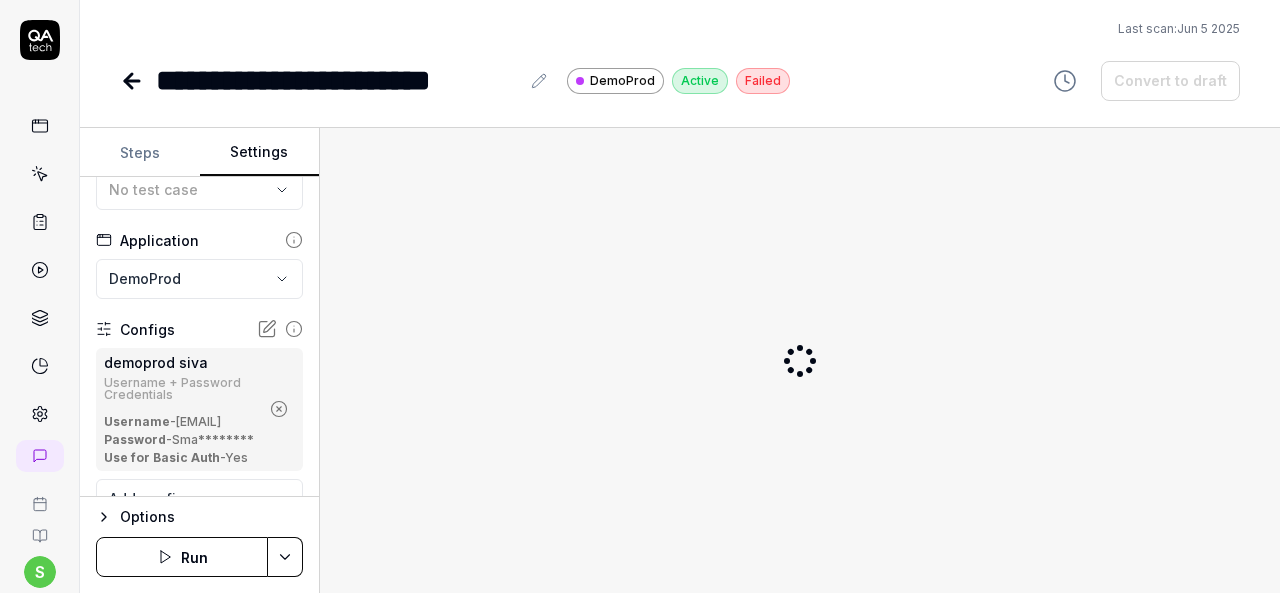 scroll, scrollTop: 276, scrollLeft: 0, axis: vertical 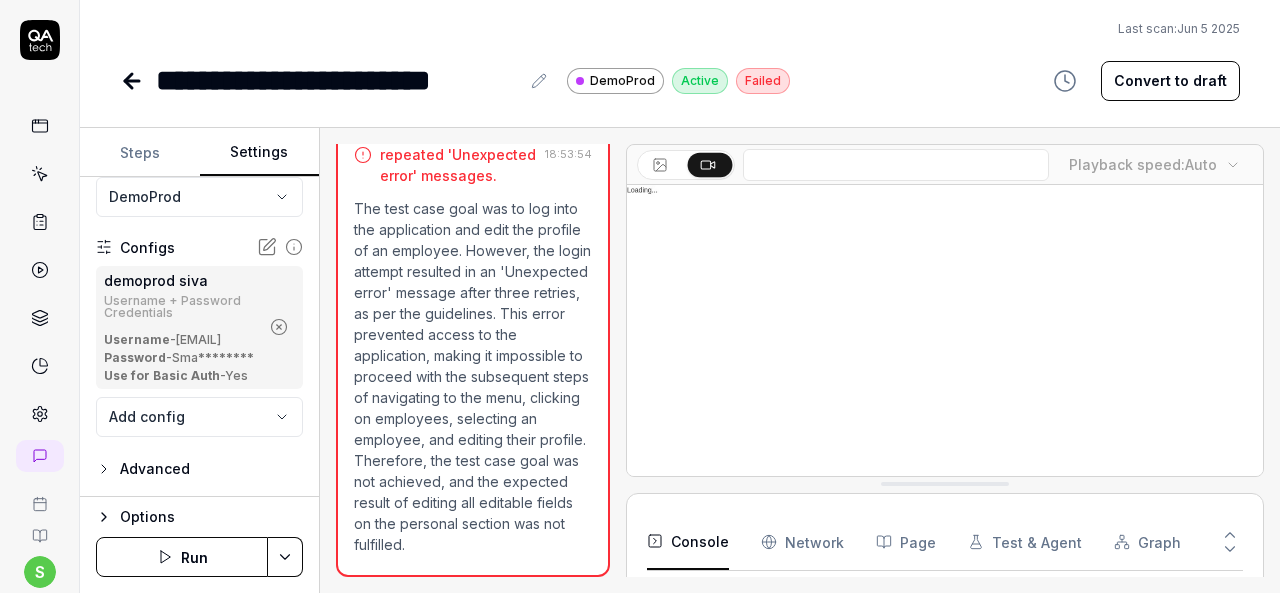 click 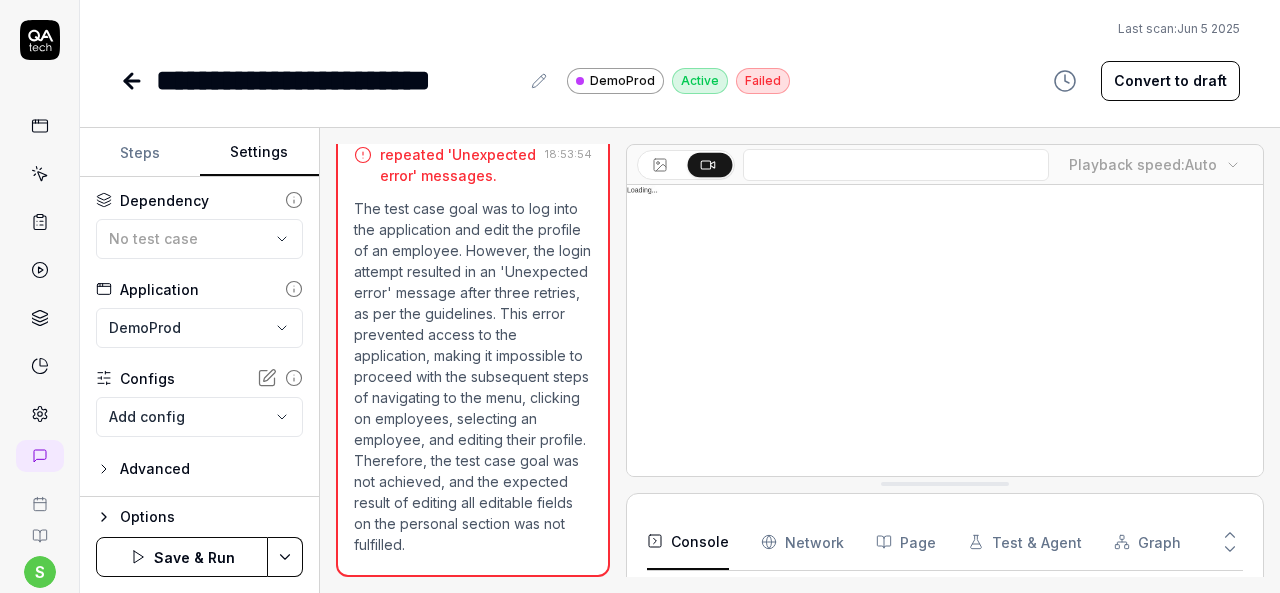 scroll, scrollTop: 91, scrollLeft: 0, axis: vertical 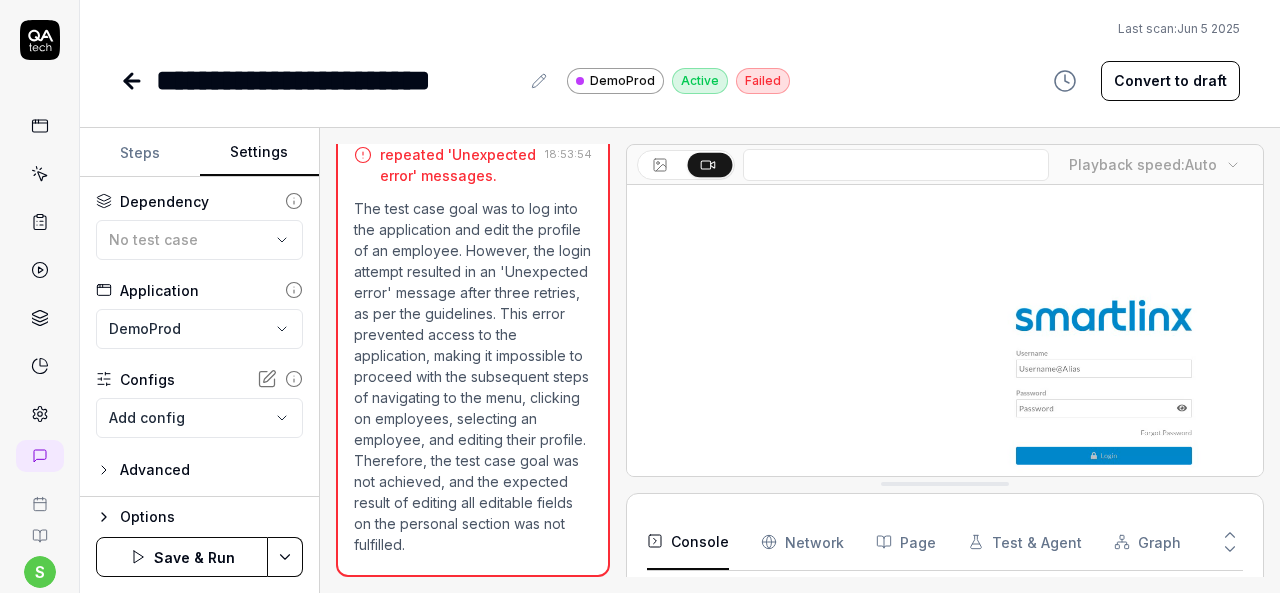 click on "**********" at bounding box center [640, 296] 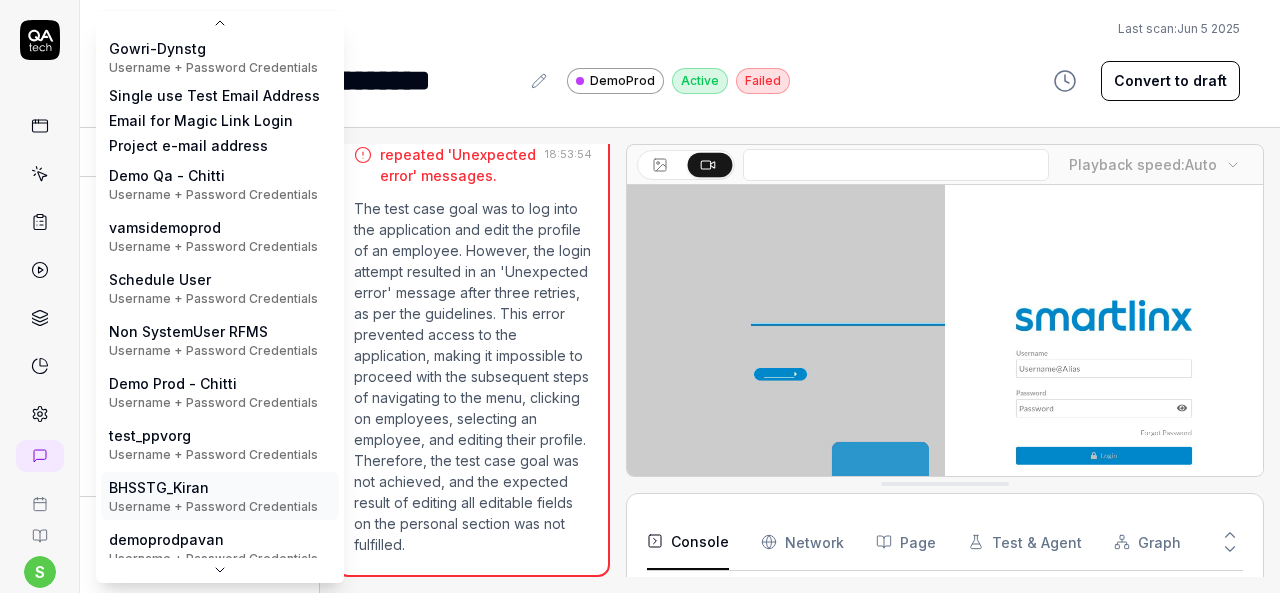 scroll, scrollTop: 378, scrollLeft: 0, axis: vertical 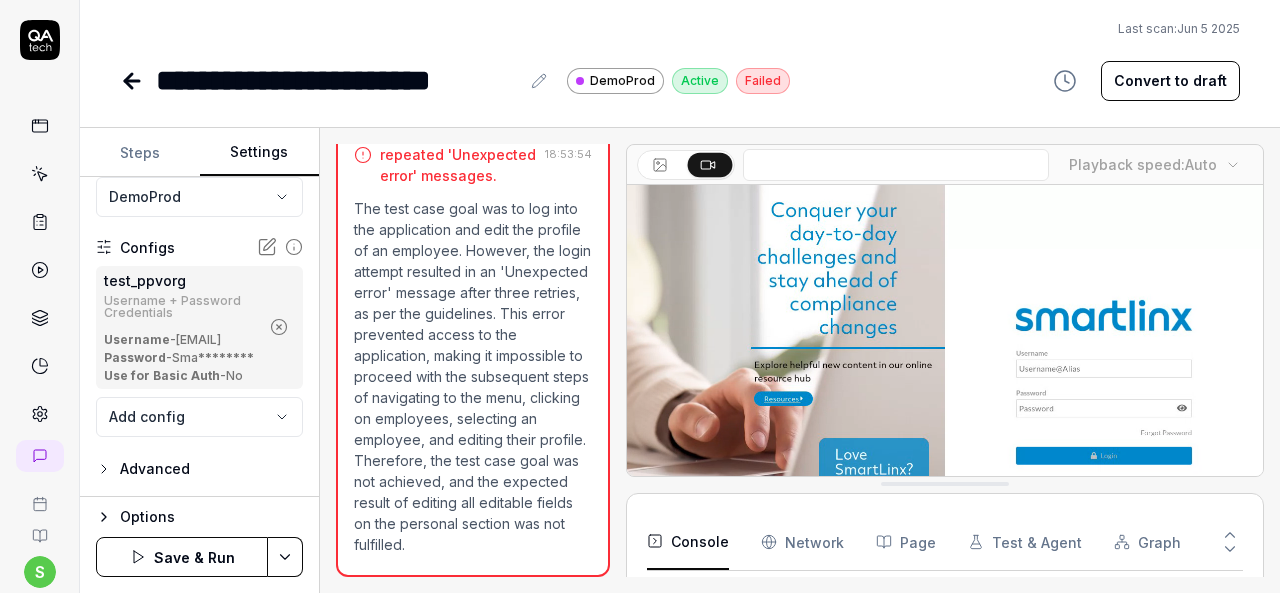 click on "**********" at bounding box center [640, 296] 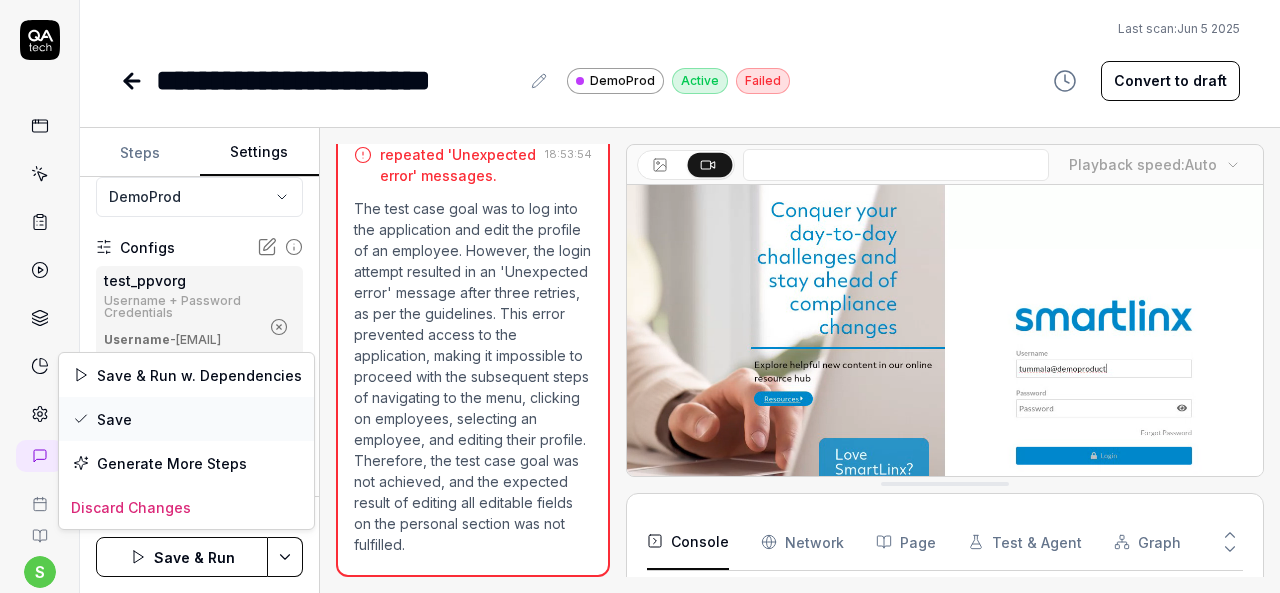 click on "Save" at bounding box center [186, 419] 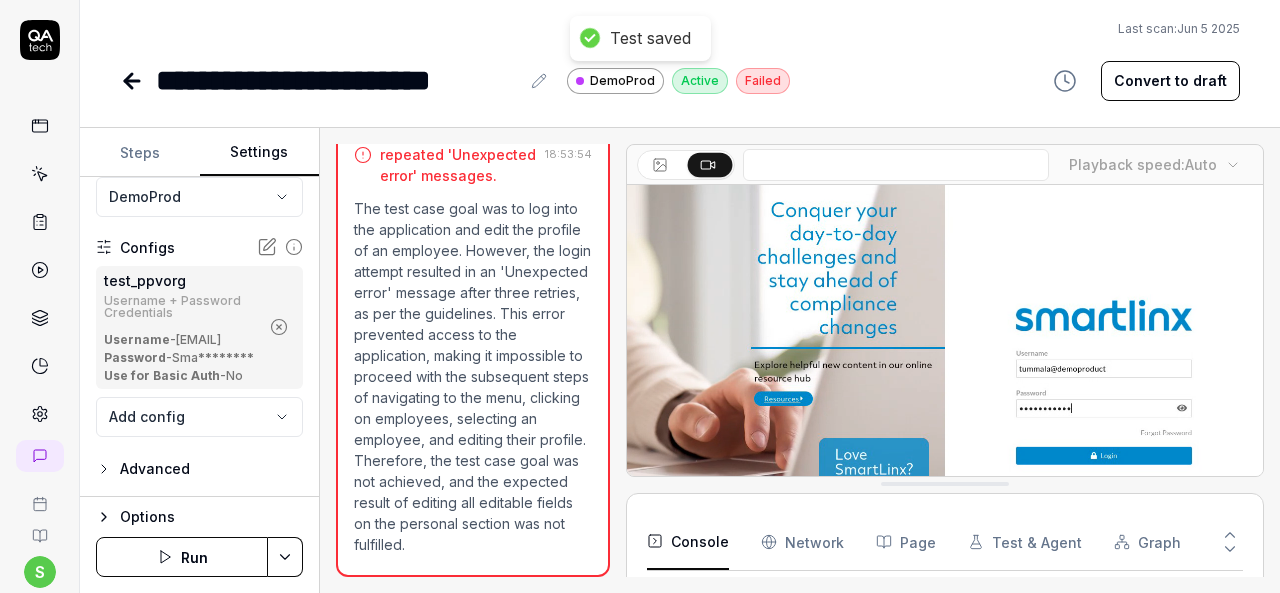 click 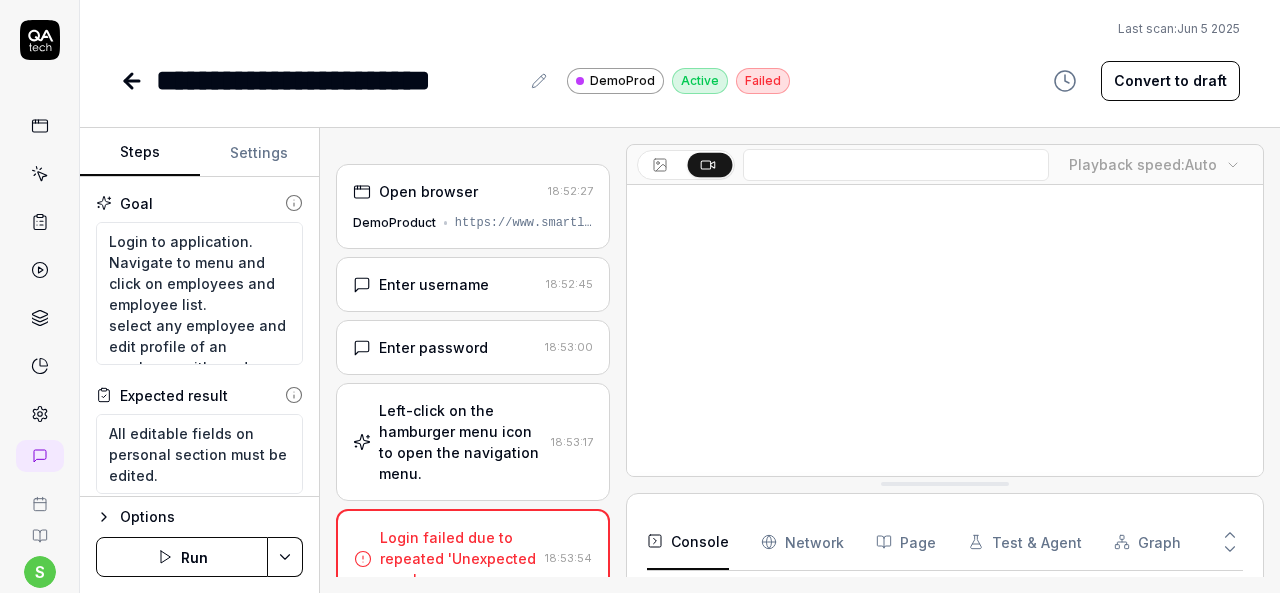 scroll, scrollTop: 448, scrollLeft: 0, axis: vertical 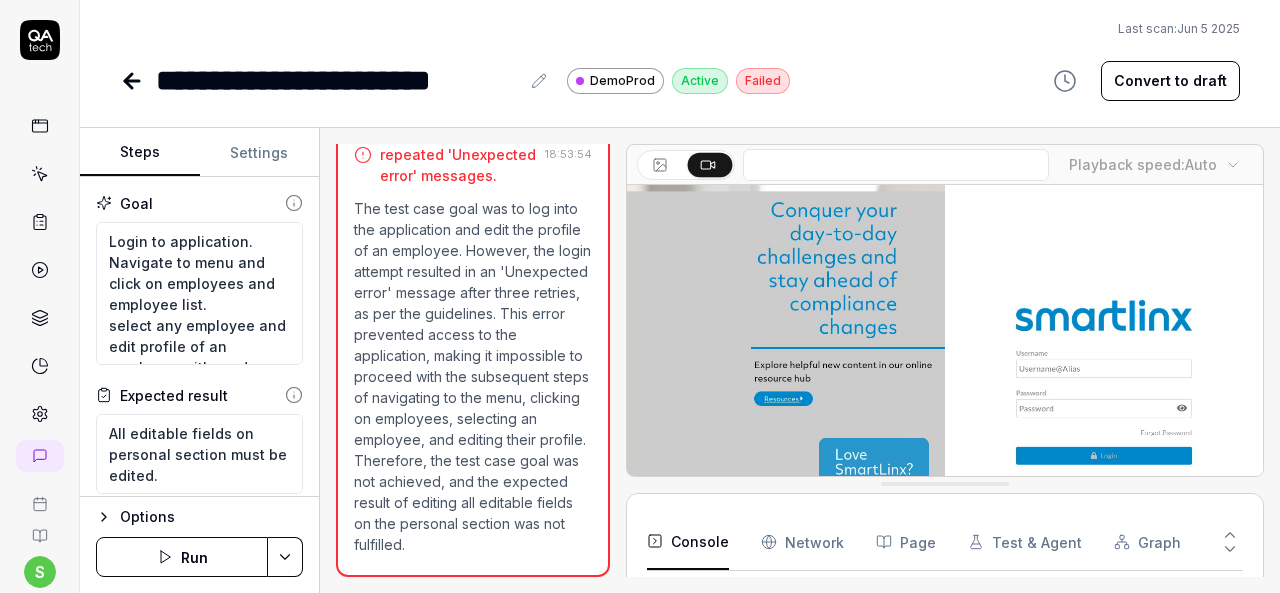 click 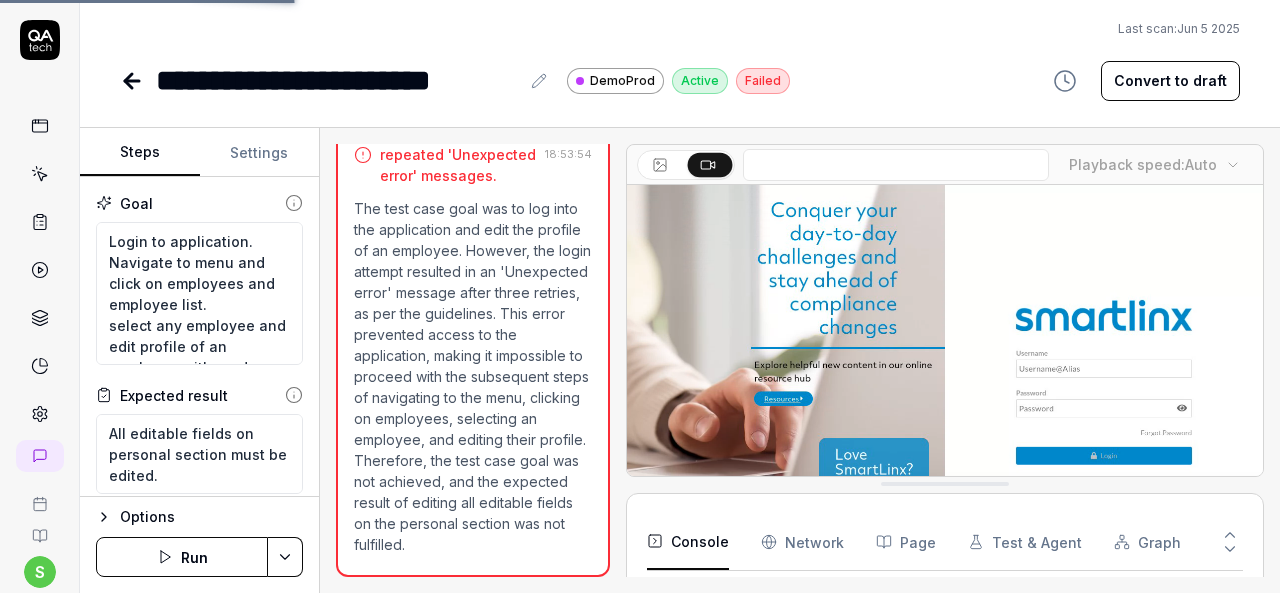 type on "*" 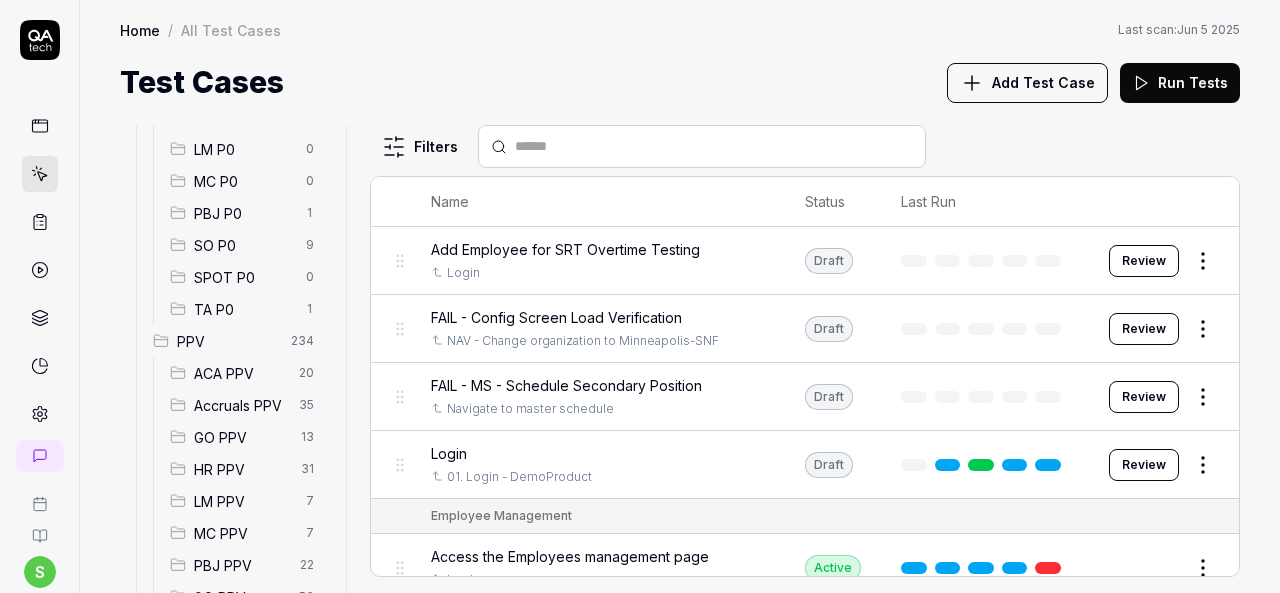 scroll, scrollTop: 400, scrollLeft: 0, axis: vertical 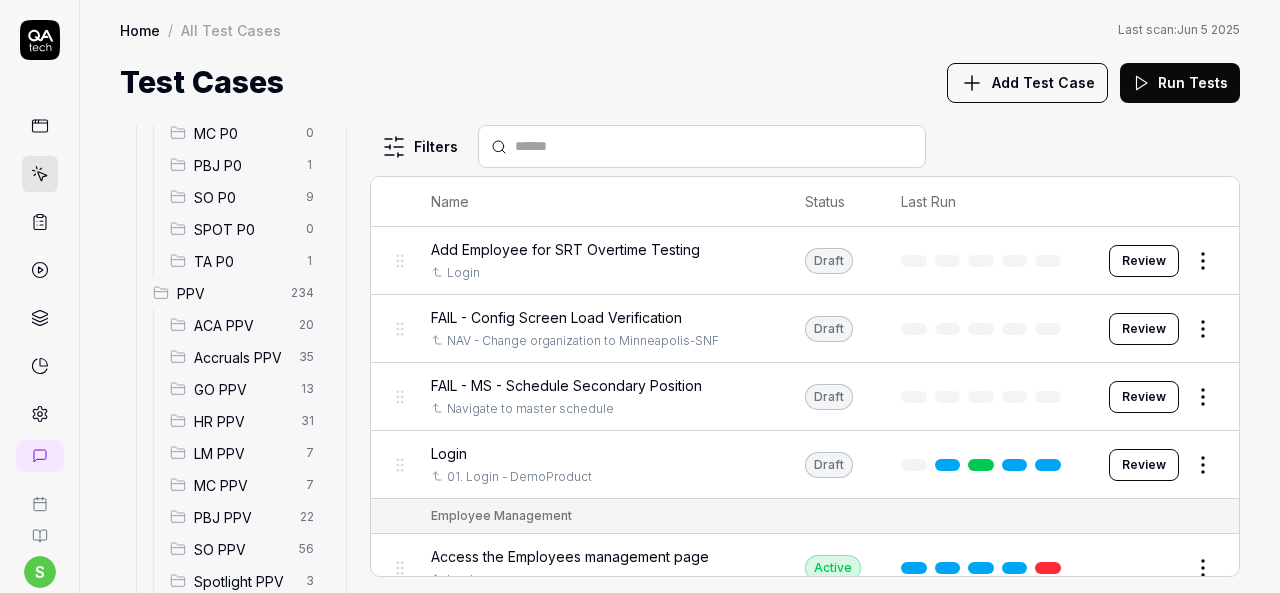 click on "HR PPV" at bounding box center (241, 421) 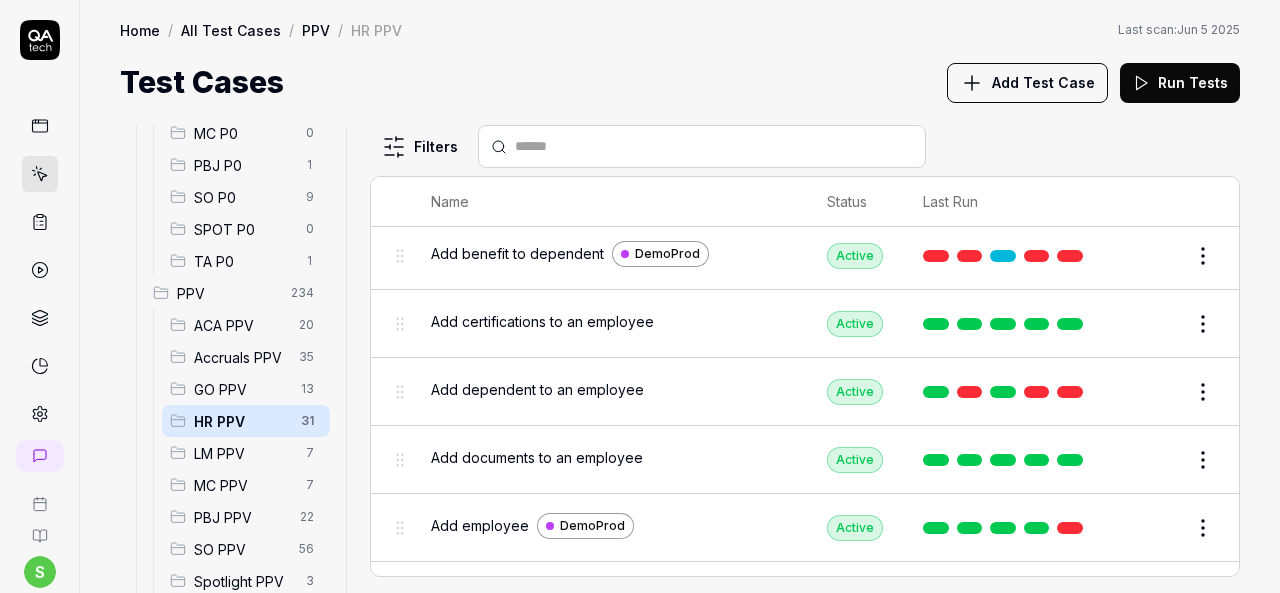 scroll, scrollTop: 0, scrollLeft: 0, axis: both 